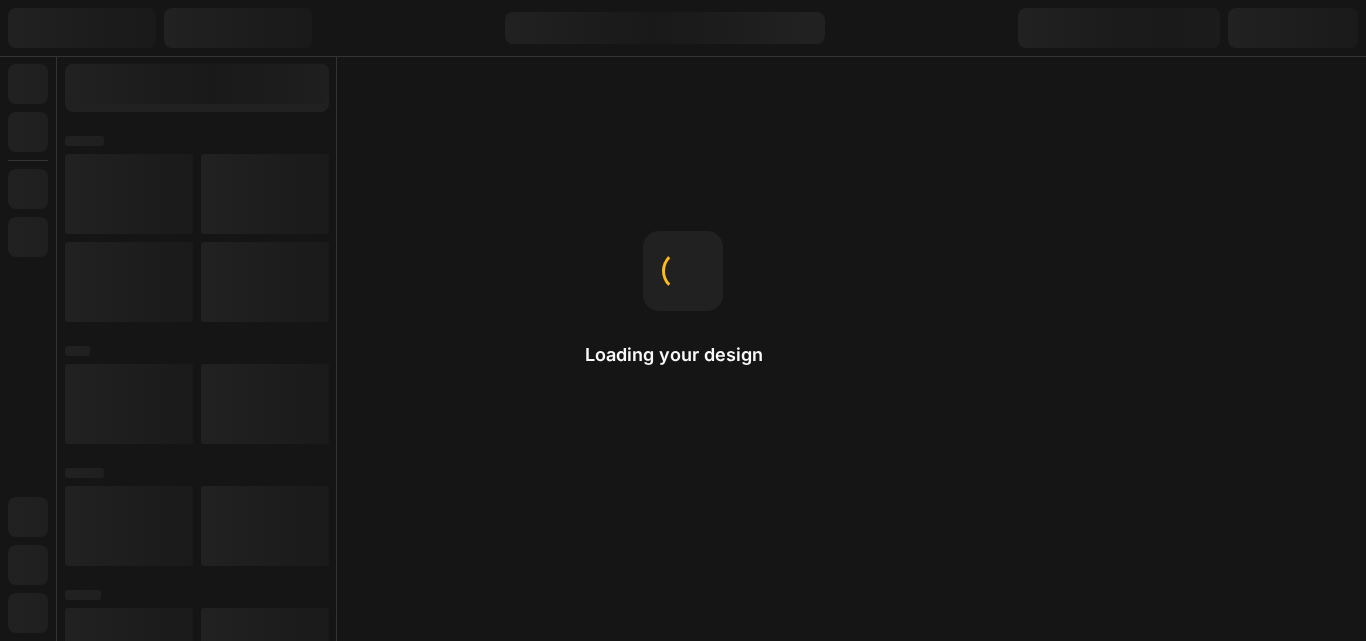 scroll, scrollTop: 0, scrollLeft: 0, axis: both 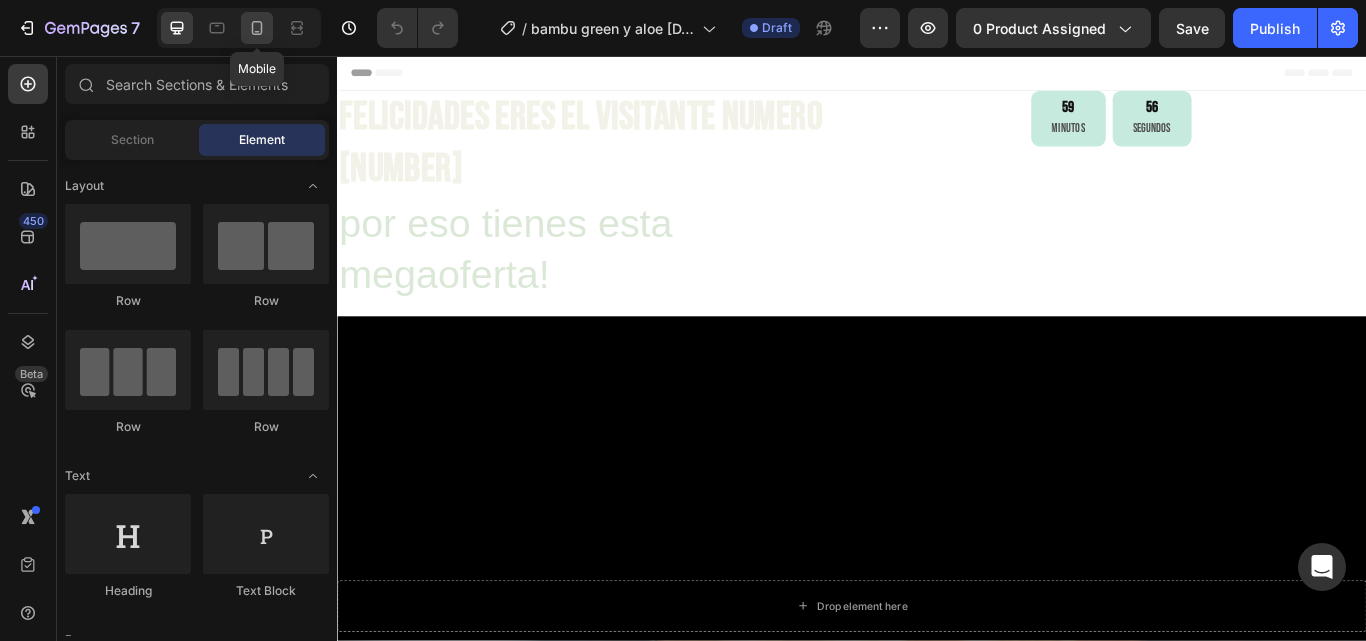 click 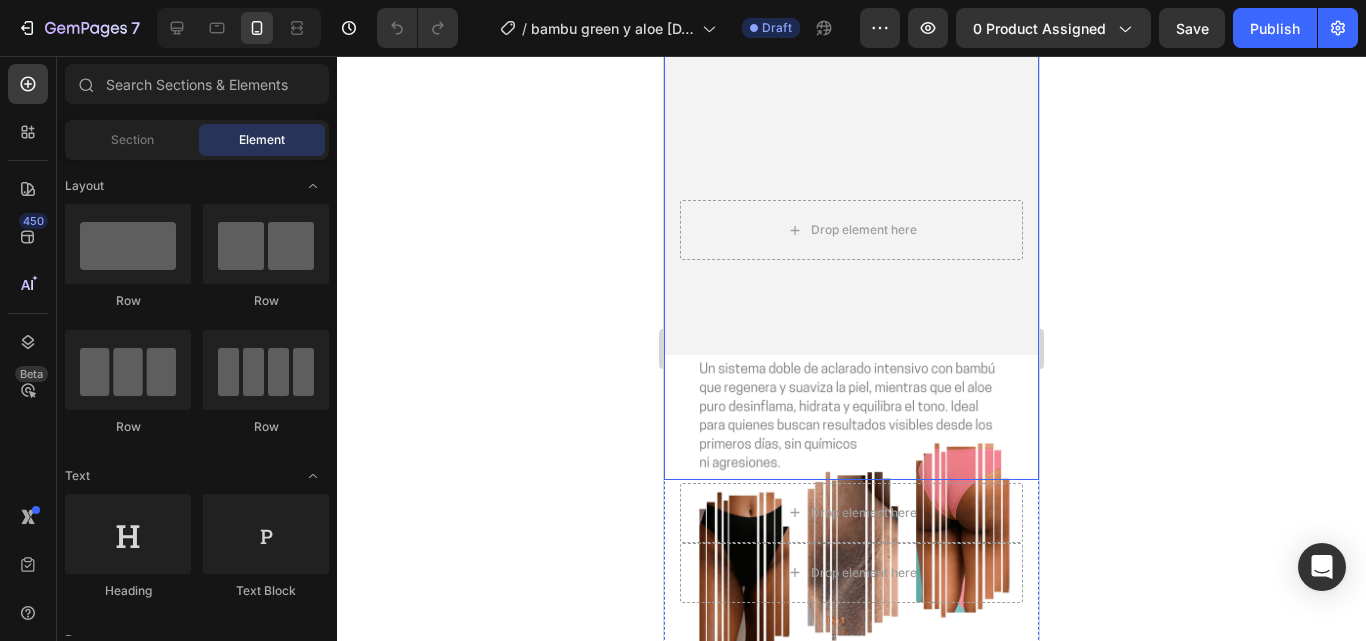 scroll, scrollTop: 200, scrollLeft: 0, axis: vertical 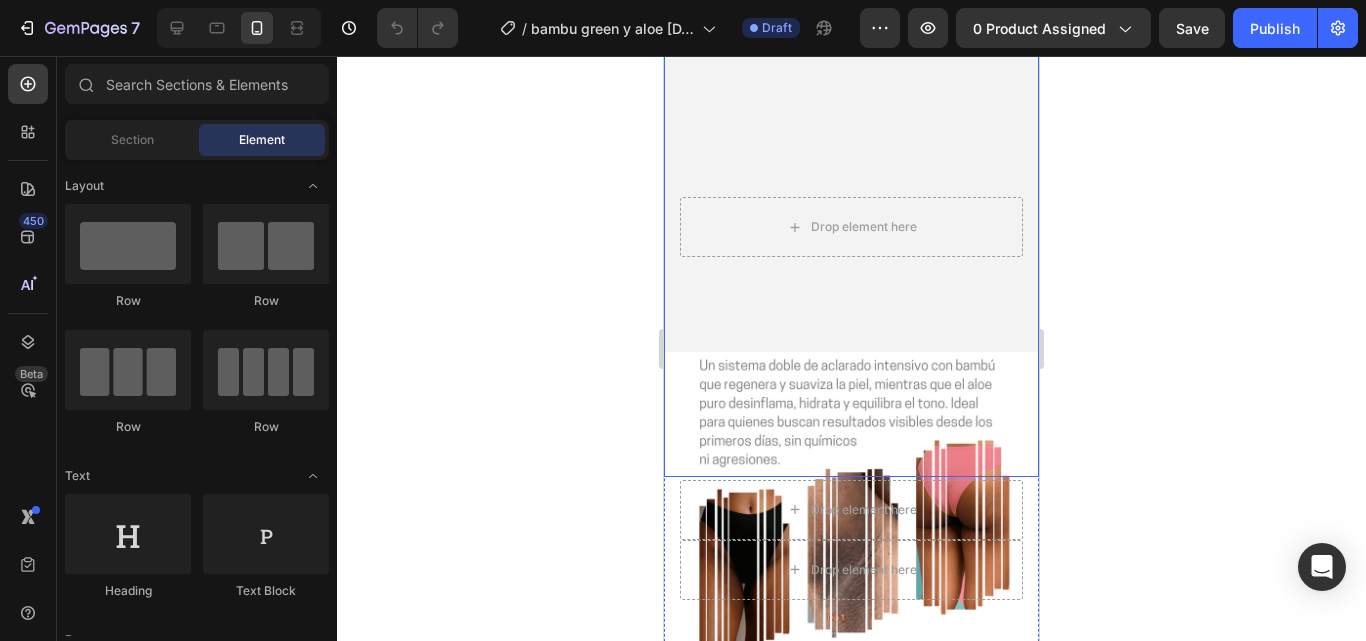 click at bounding box center [851, 227] 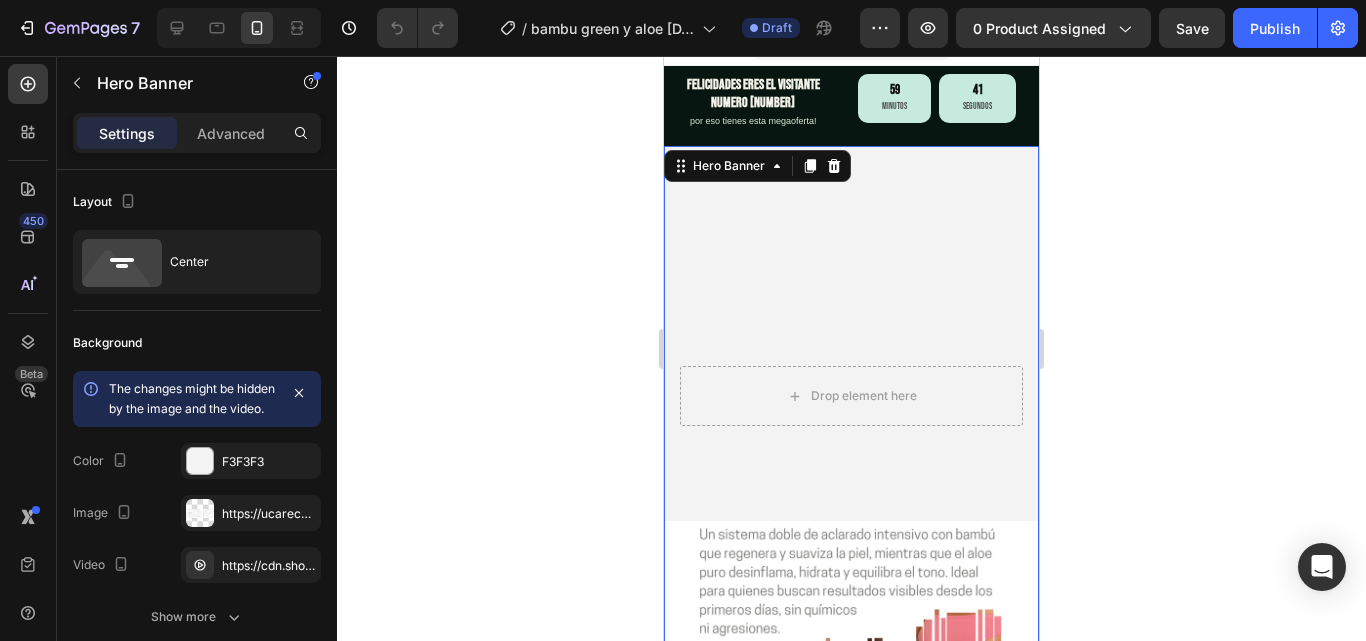 scroll, scrollTop: 0, scrollLeft: 0, axis: both 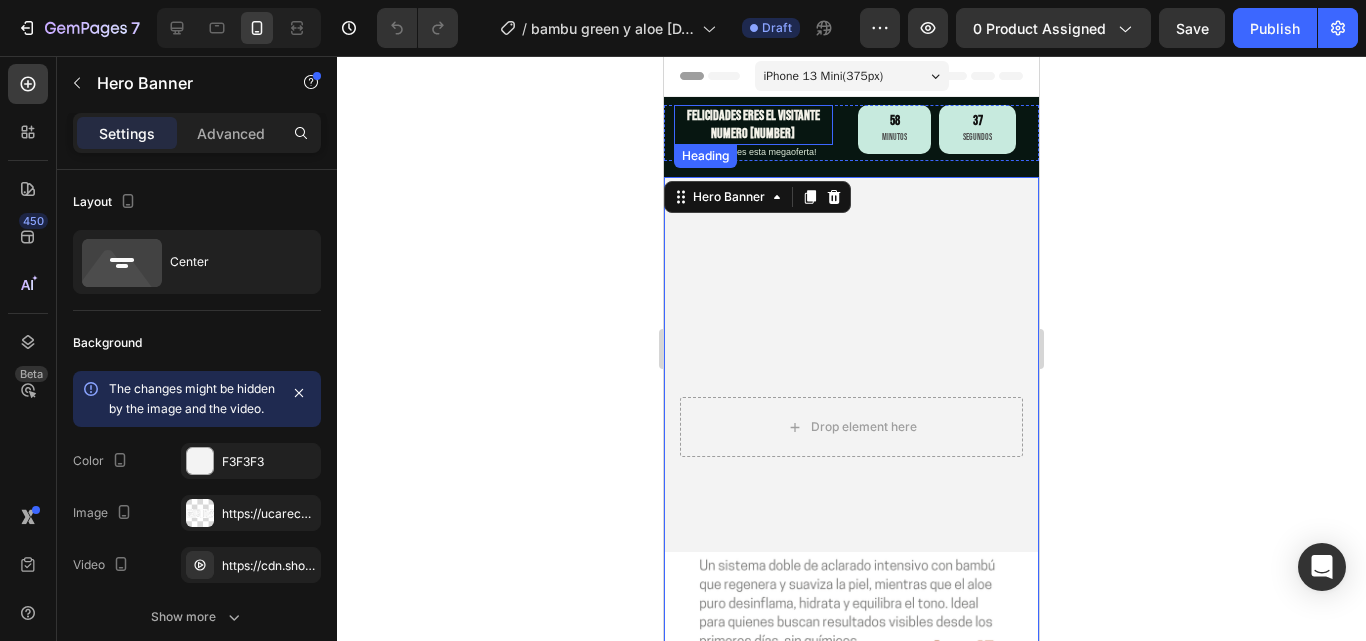click on "FELICIDADES ERES EL VISITANTE NUMERO [NUMBER]" at bounding box center (753, 125) 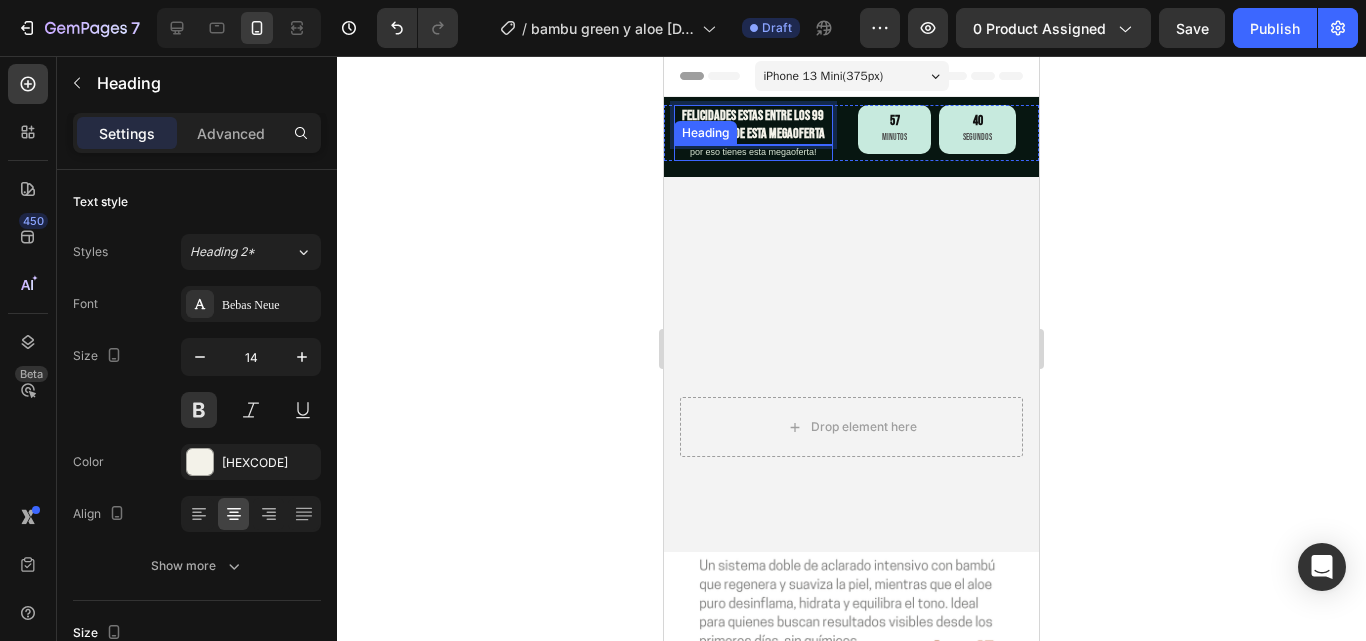 click on "por eso tienes esta megaoferta!" at bounding box center (753, 153) 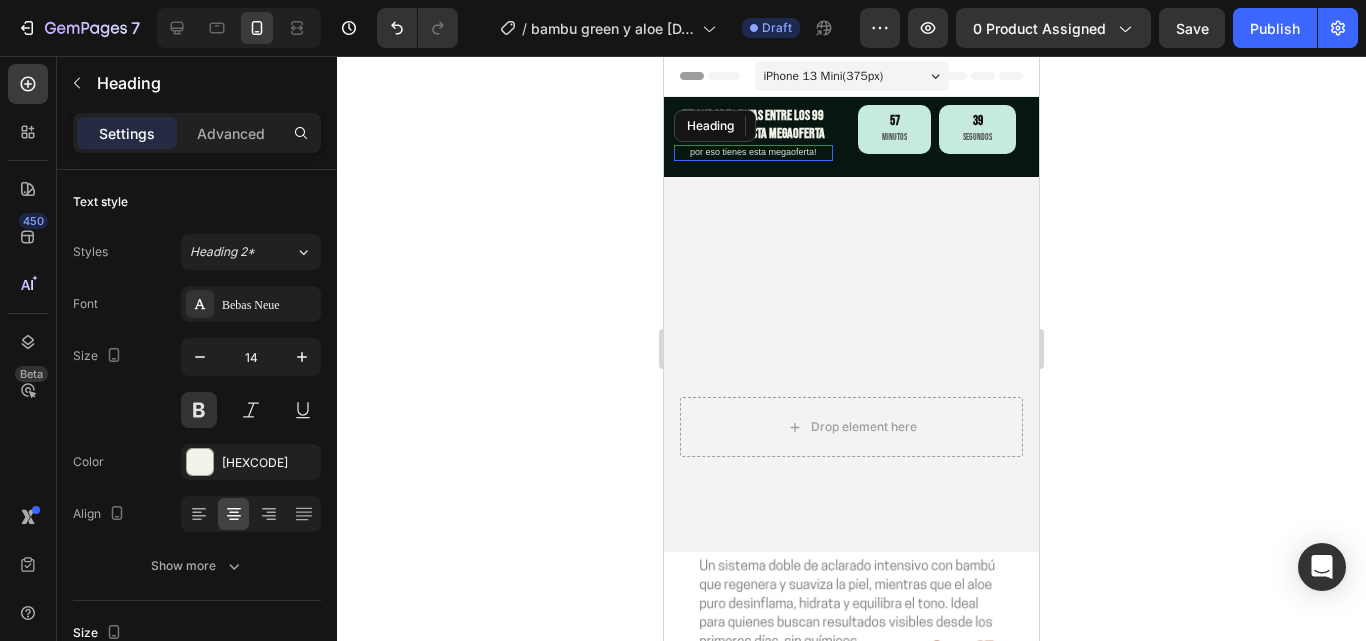 click on "por eso tienes esta megaoferta!" at bounding box center (753, 153) 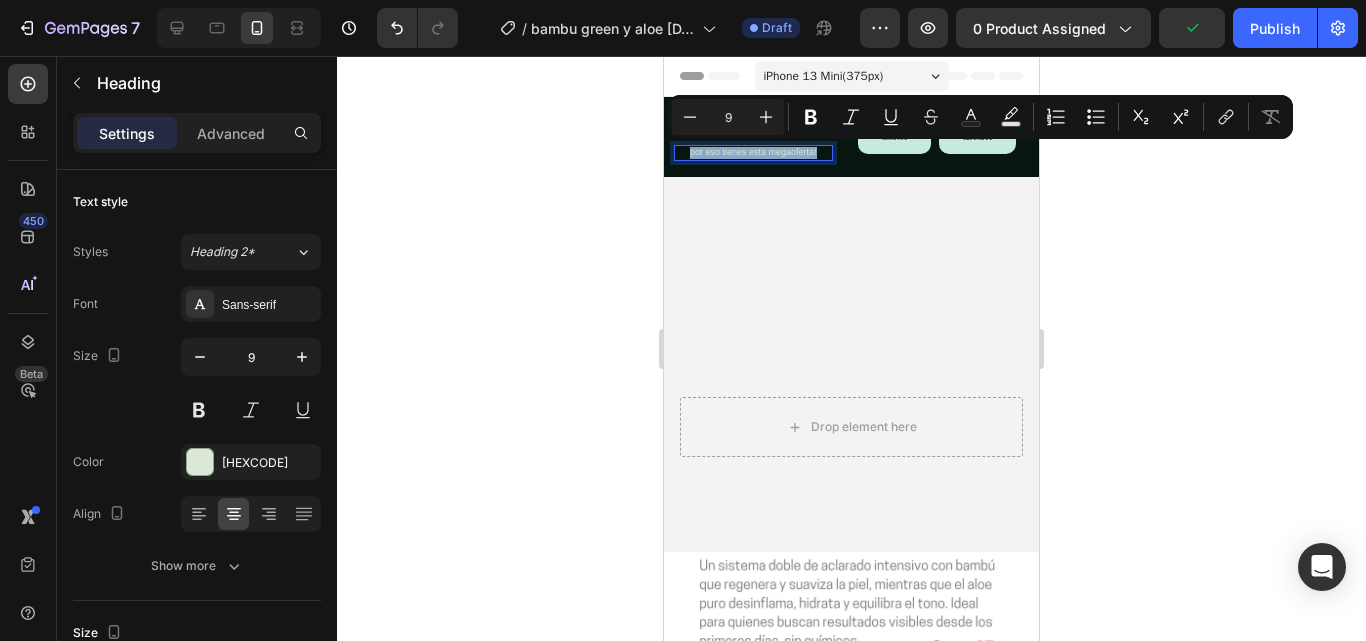 click on "por eso tienes esta megaoferta!" at bounding box center [753, 153] 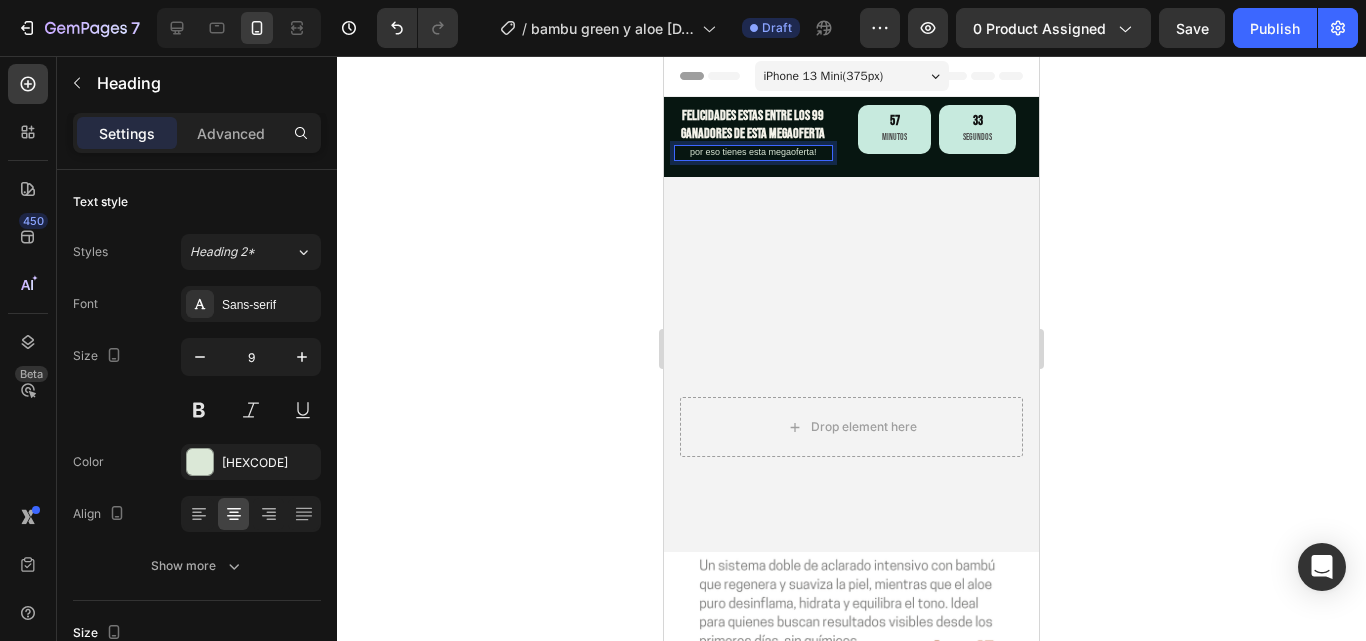 click on "por eso tienes esta megaoferta!" at bounding box center [753, 153] 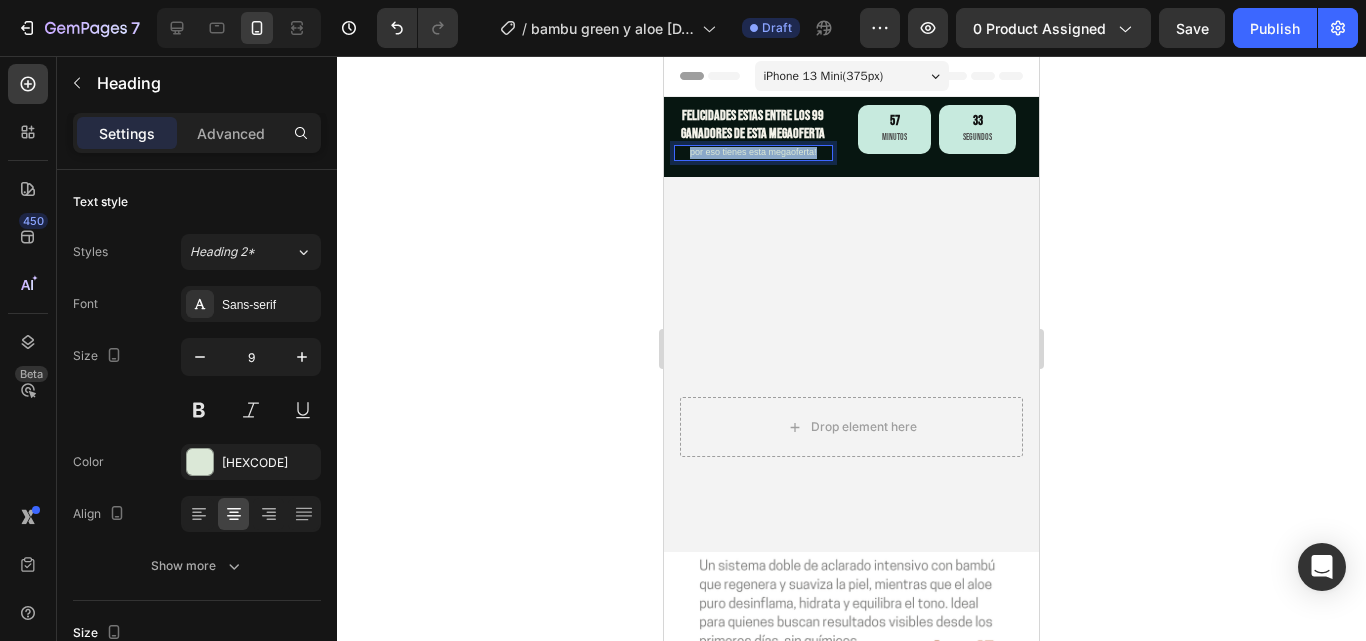 click on "por eso tienes esta megaoferta!" at bounding box center [753, 153] 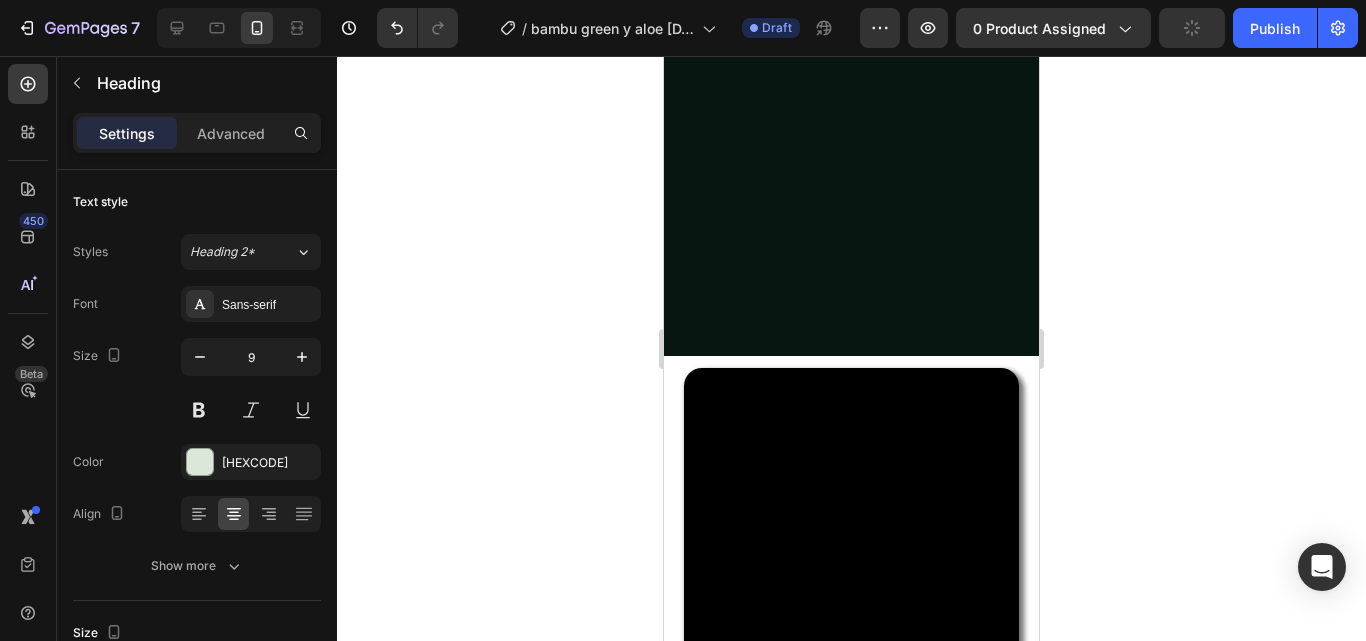scroll, scrollTop: 900, scrollLeft: 0, axis: vertical 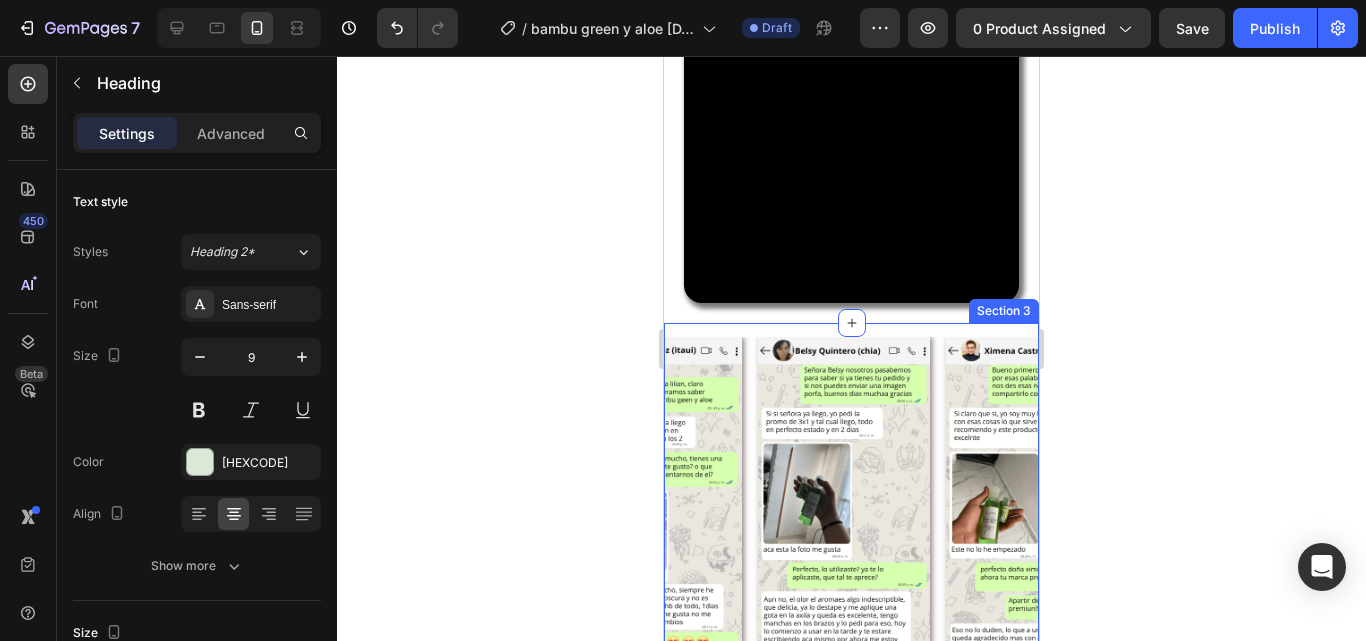 click on "Image Image Image Image Image Carousel Section 3" at bounding box center [851, 507] 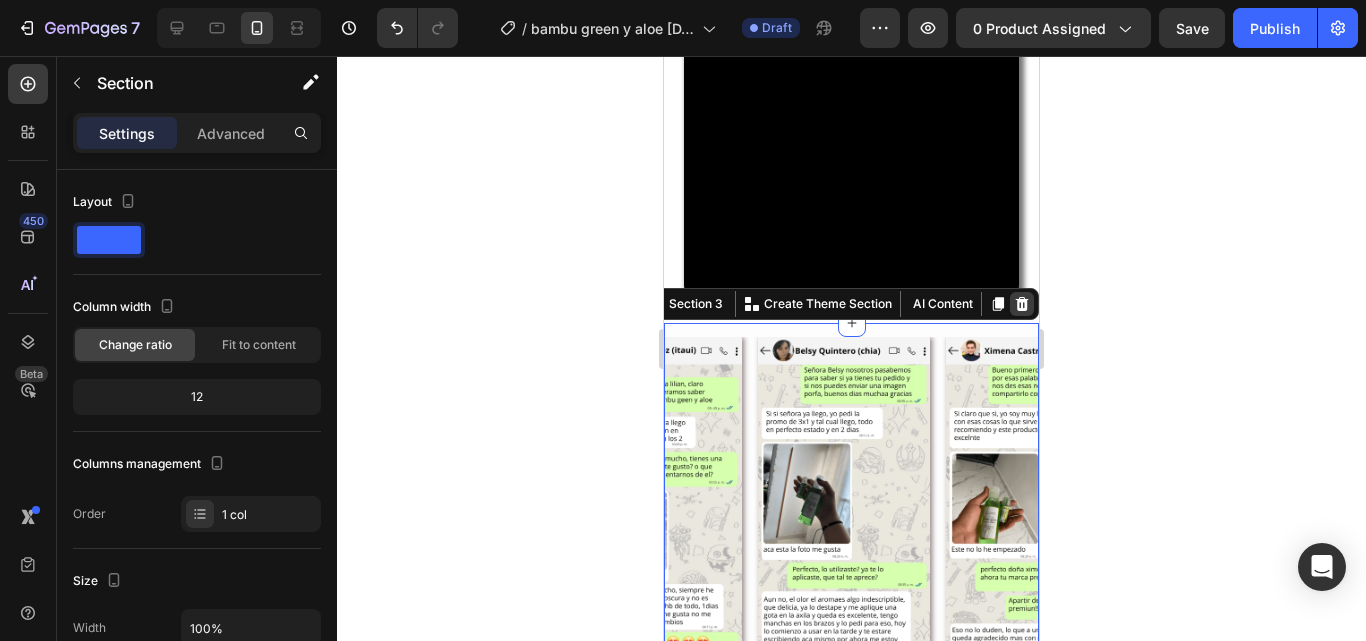 click 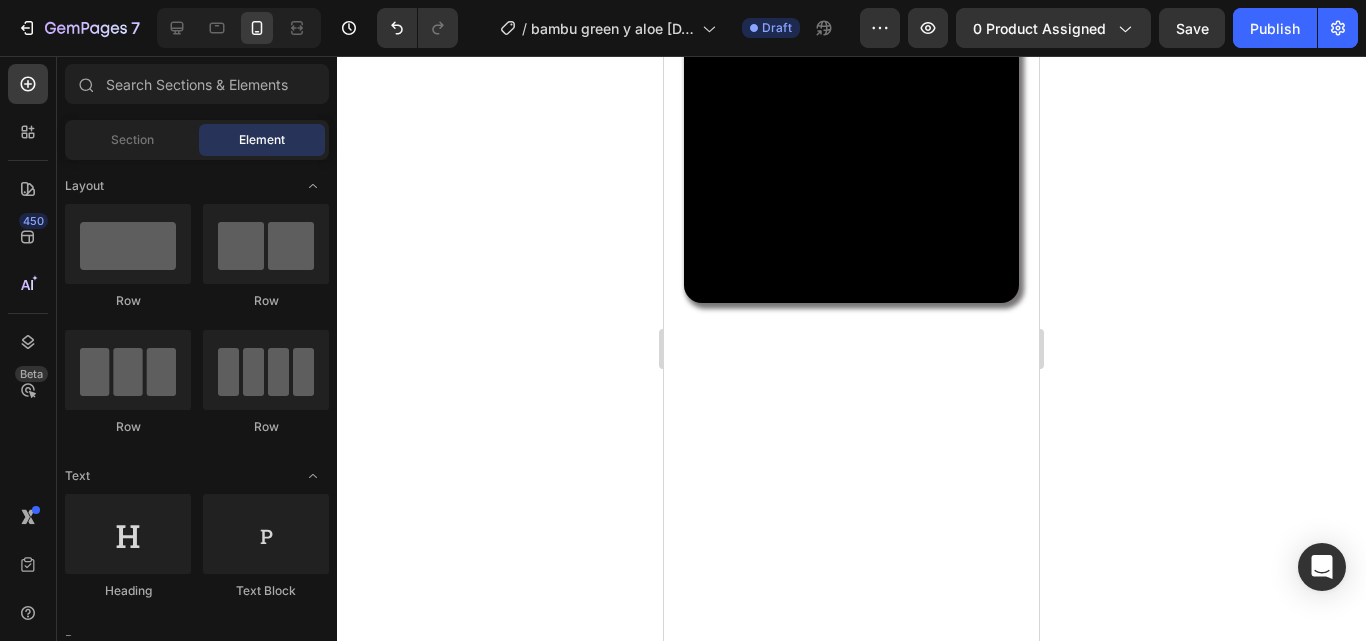 click 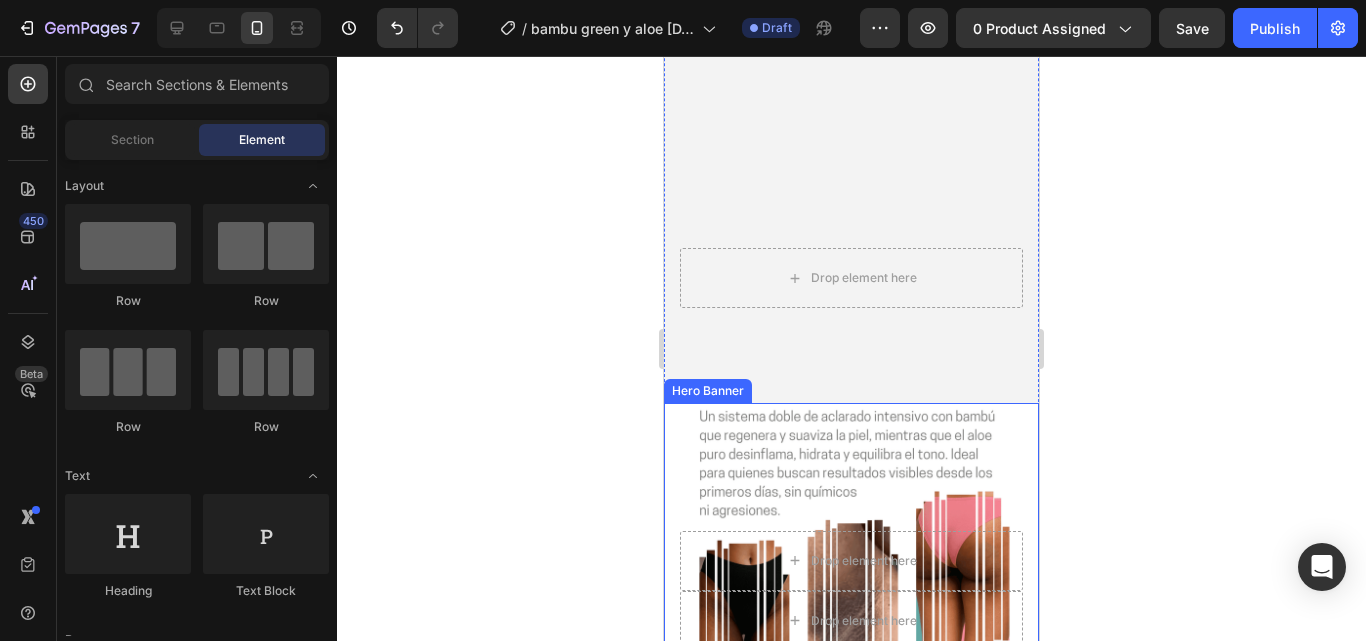 scroll, scrollTop: 0, scrollLeft: 0, axis: both 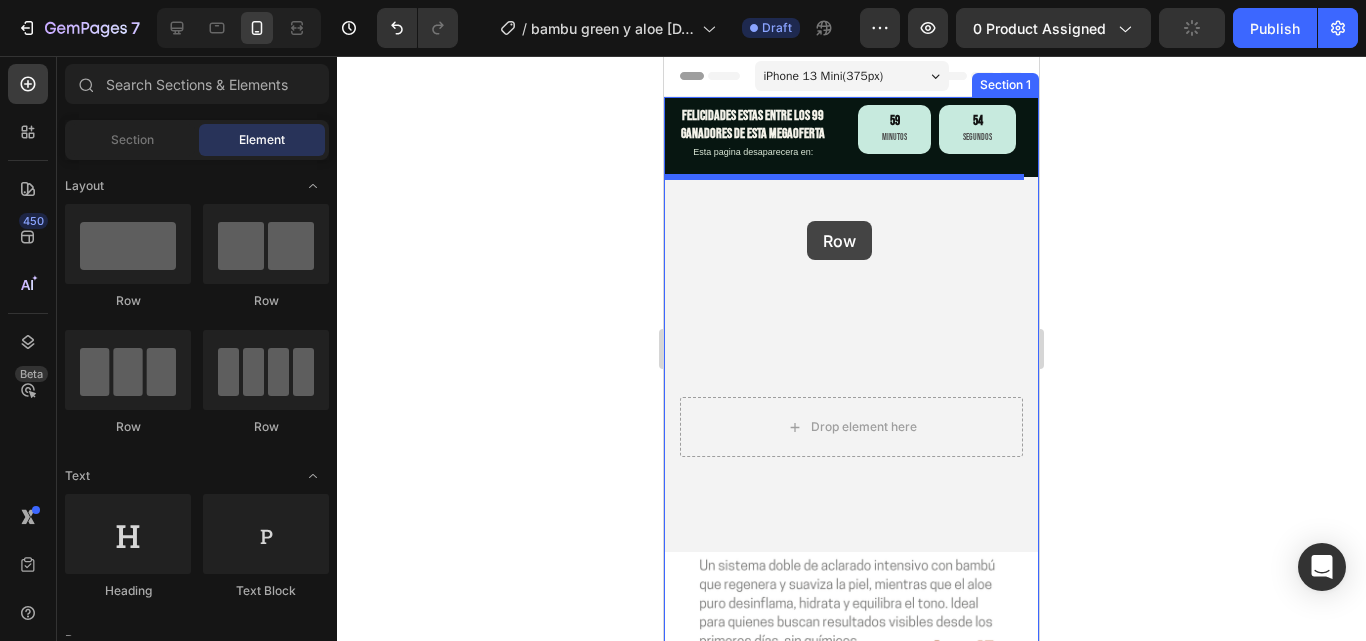 drag, startPoint x: 746, startPoint y: 141, endPoint x: 858, endPoint y: 206, distance: 129.49518 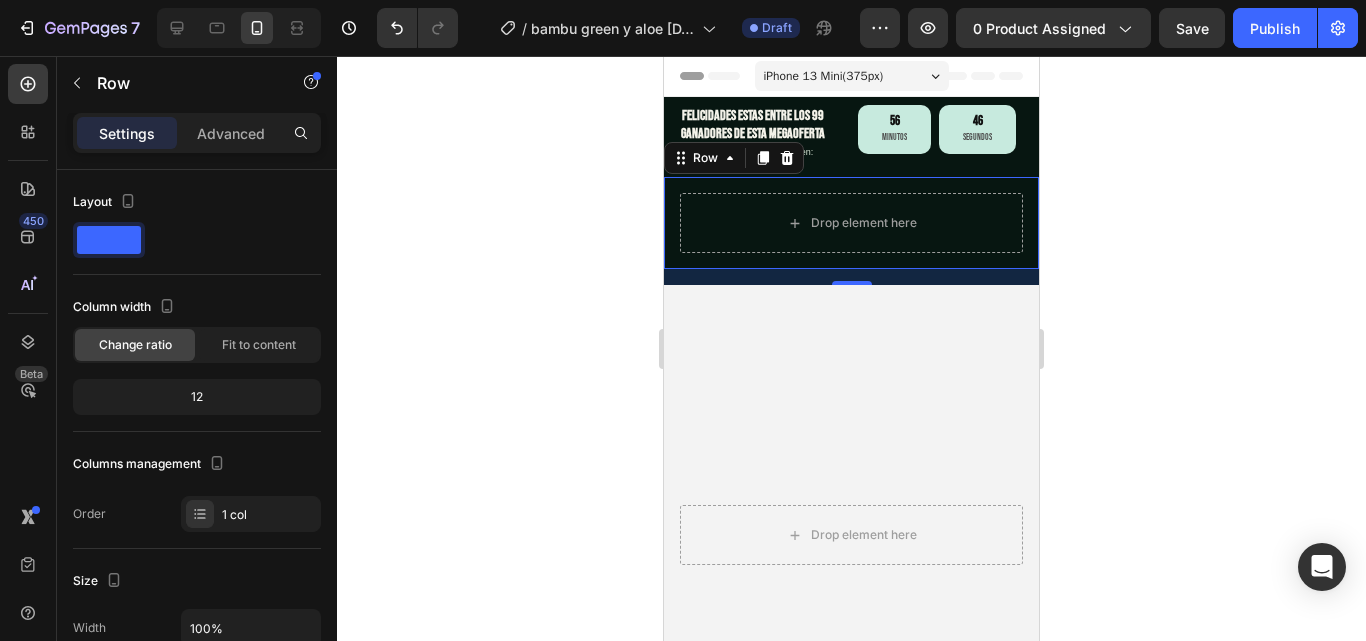 click 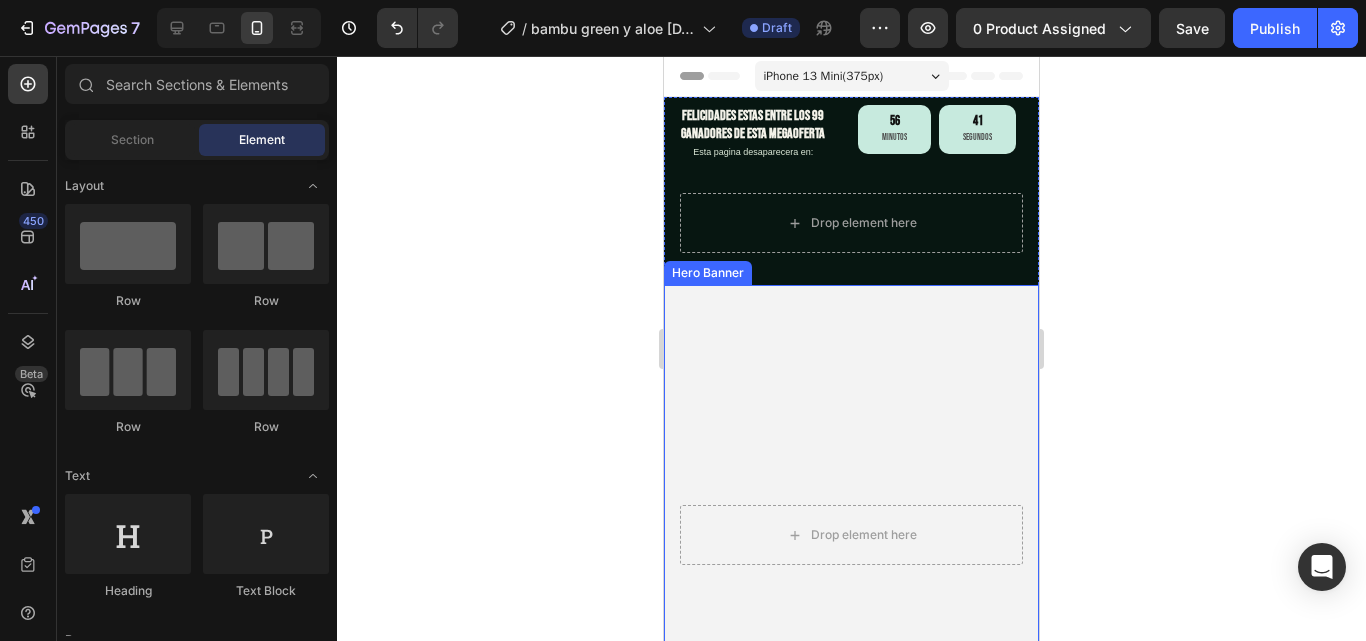 click 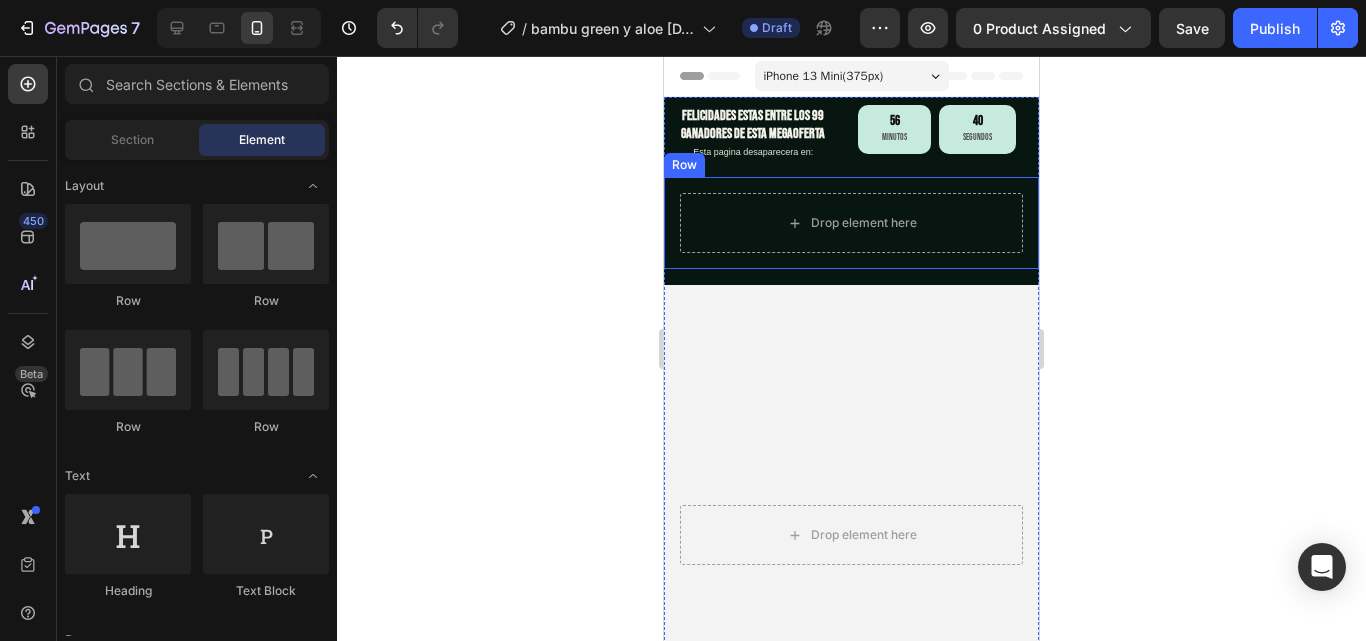 click on "Drop element here Row" at bounding box center (851, 223) 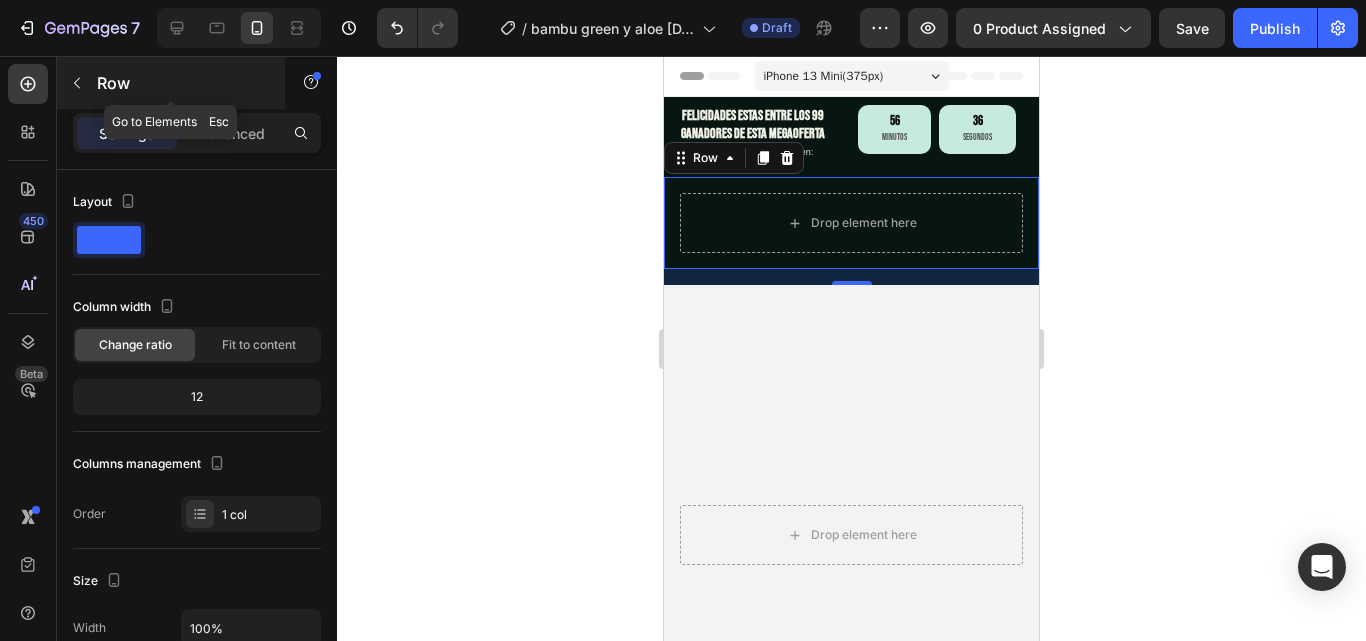 click 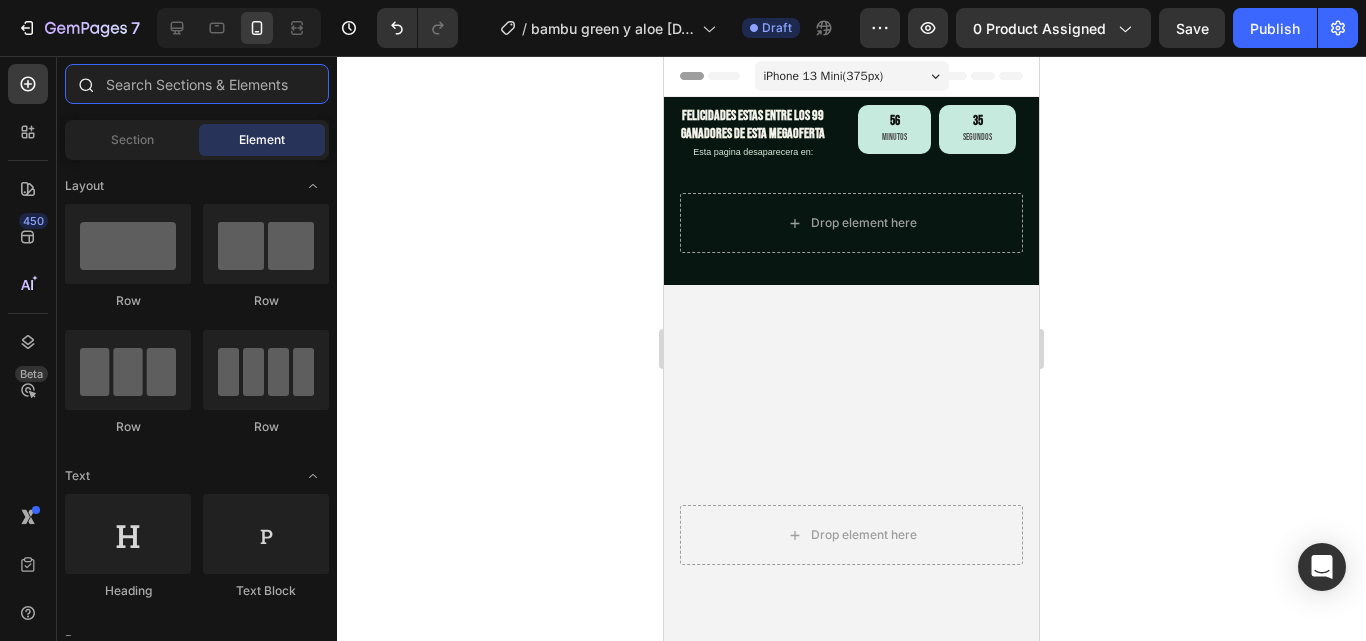 click at bounding box center [197, 84] 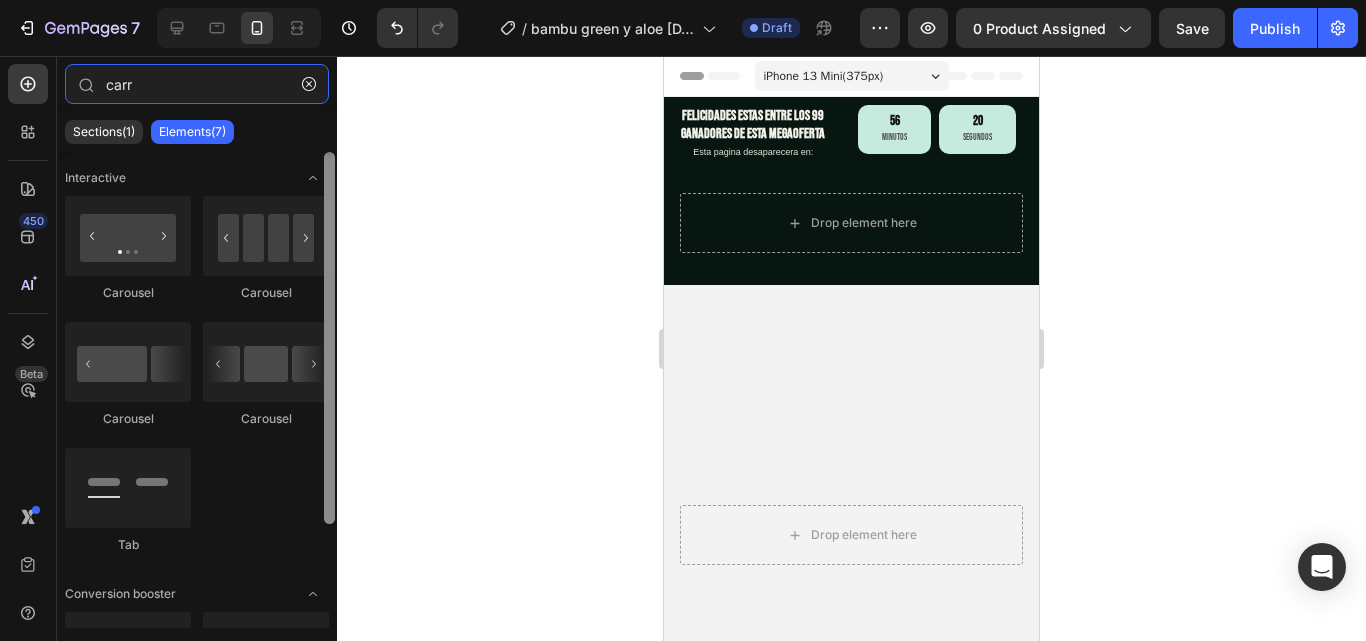 type on "carr" 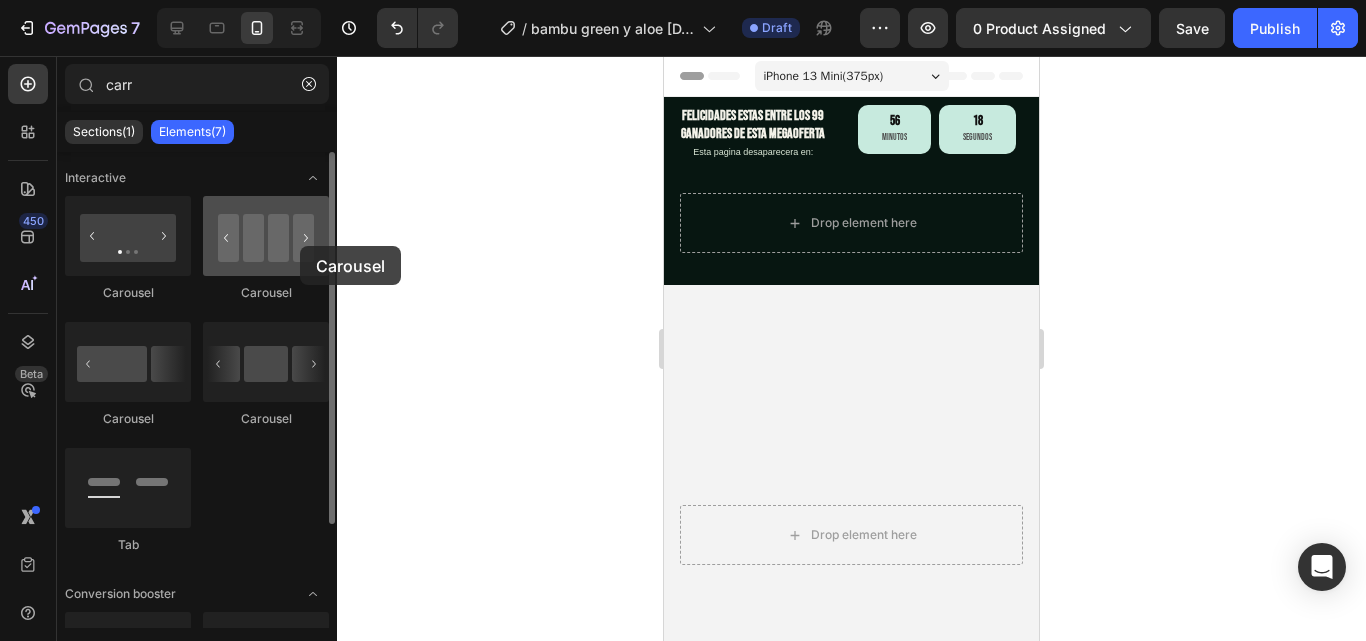 drag, startPoint x: 322, startPoint y: 268, endPoint x: 280, endPoint y: 239, distance: 51.0392 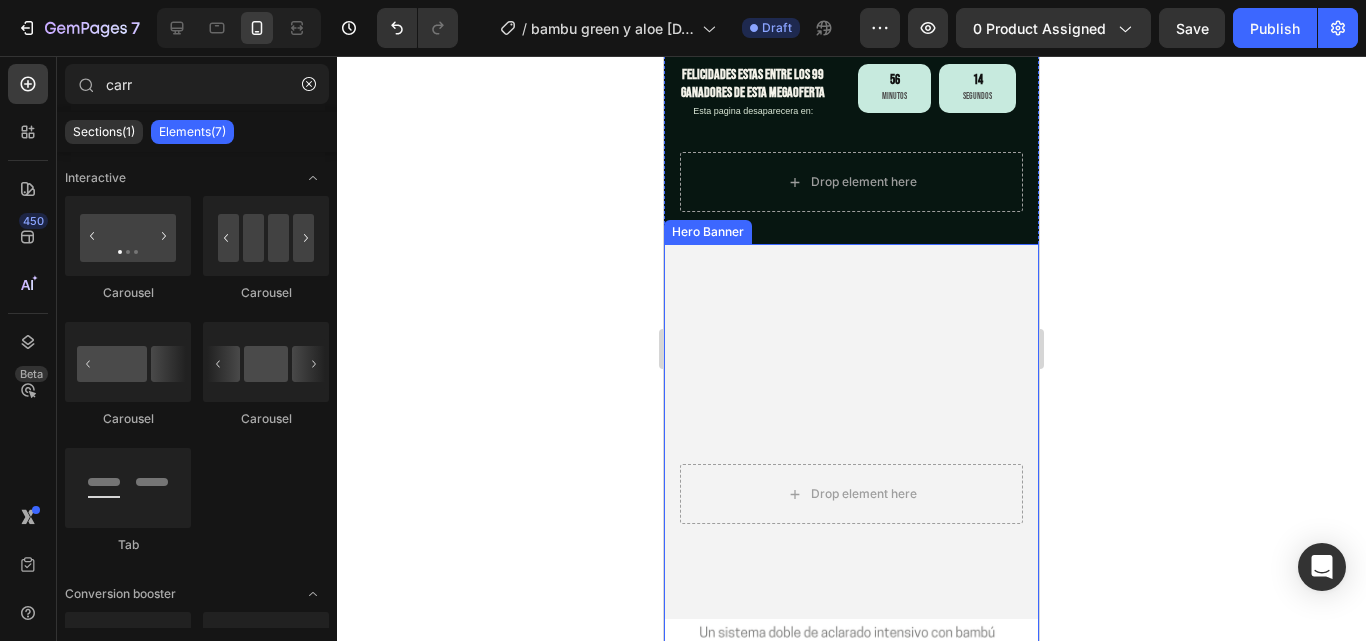 scroll, scrollTop: 0, scrollLeft: 0, axis: both 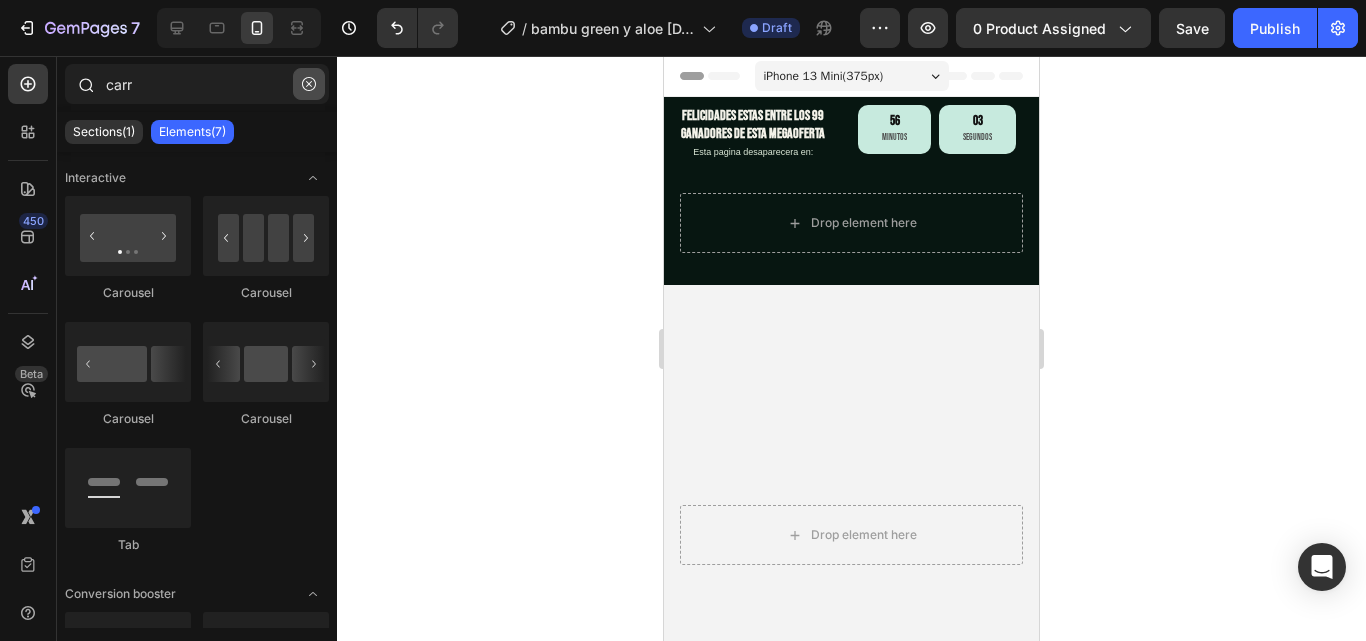 click 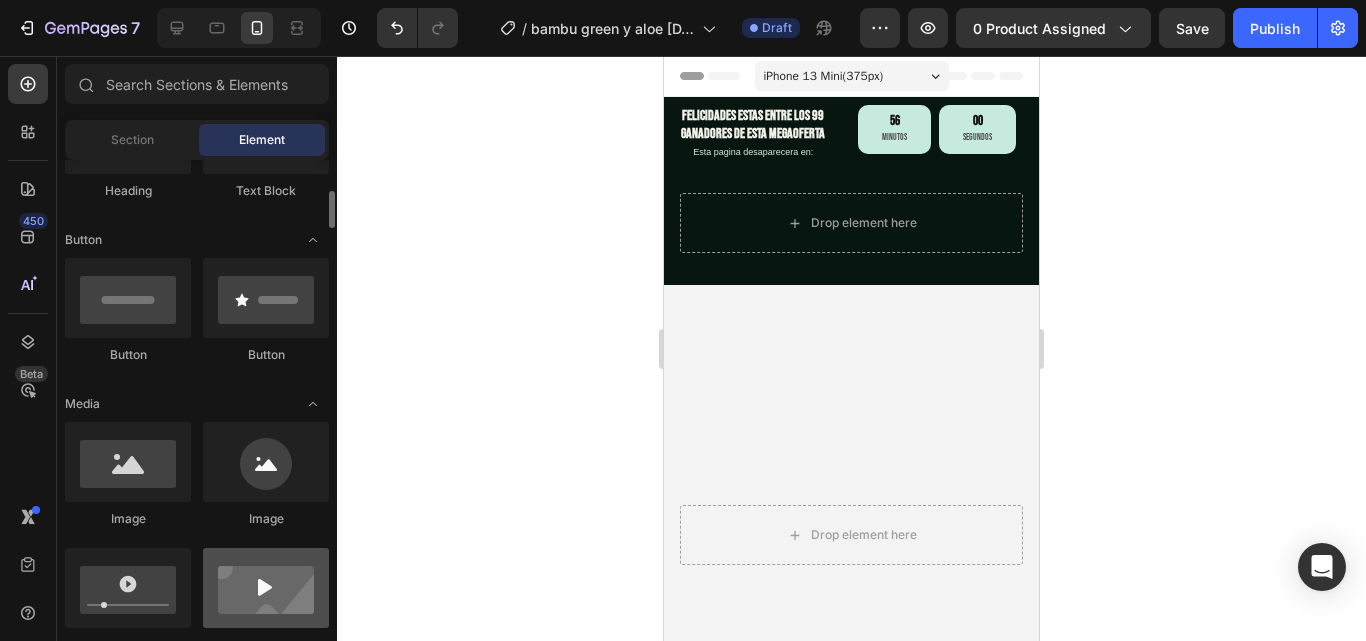 scroll, scrollTop: 500, scrollLeft: 0, axis: vertical 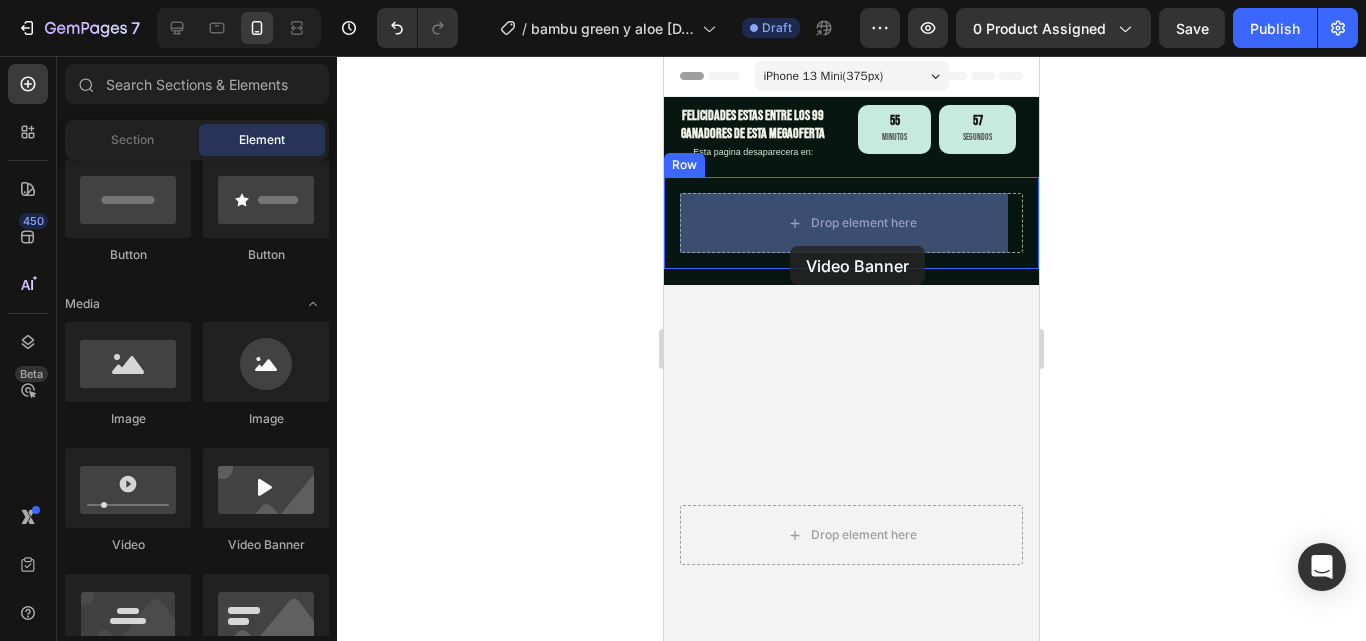 drag, startPoint x: 902, startPoint y: 568, endPoint x: 790, endPoint y: 246, distance: 340.92227 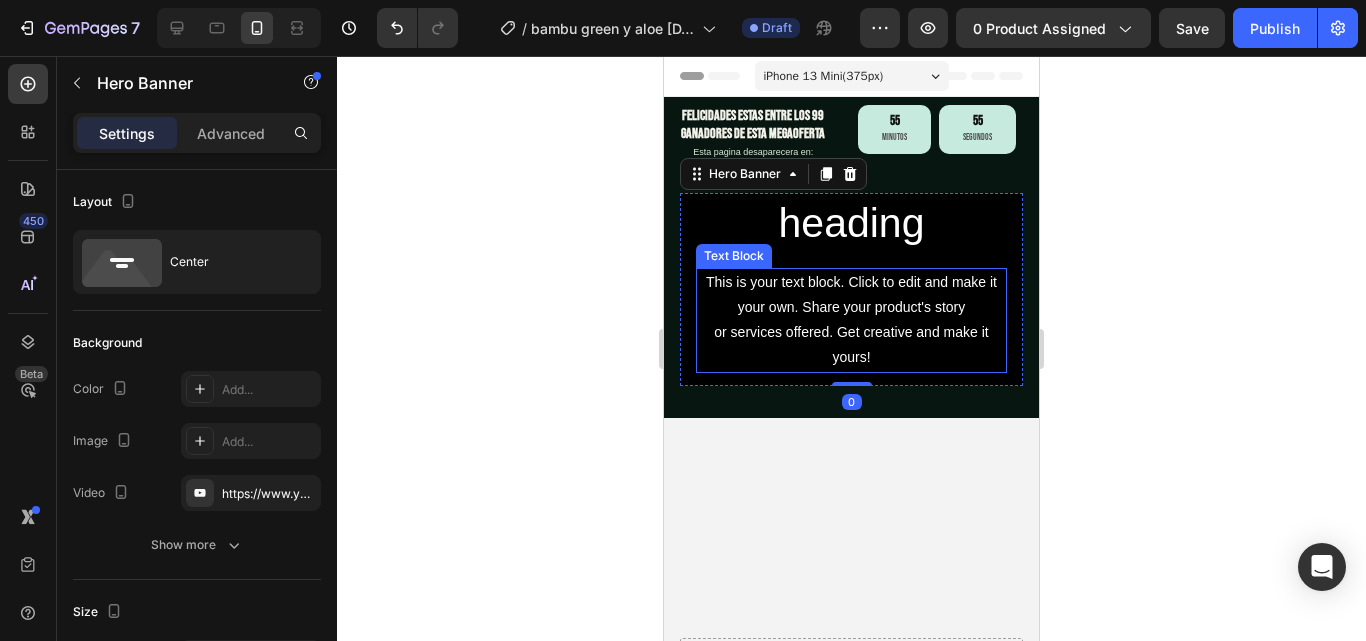 click on "This is your text block. Click to edit and make it your own. Share your product's story                   or services offered. Get creative and make it yours!" at bounding box center [851, 320] 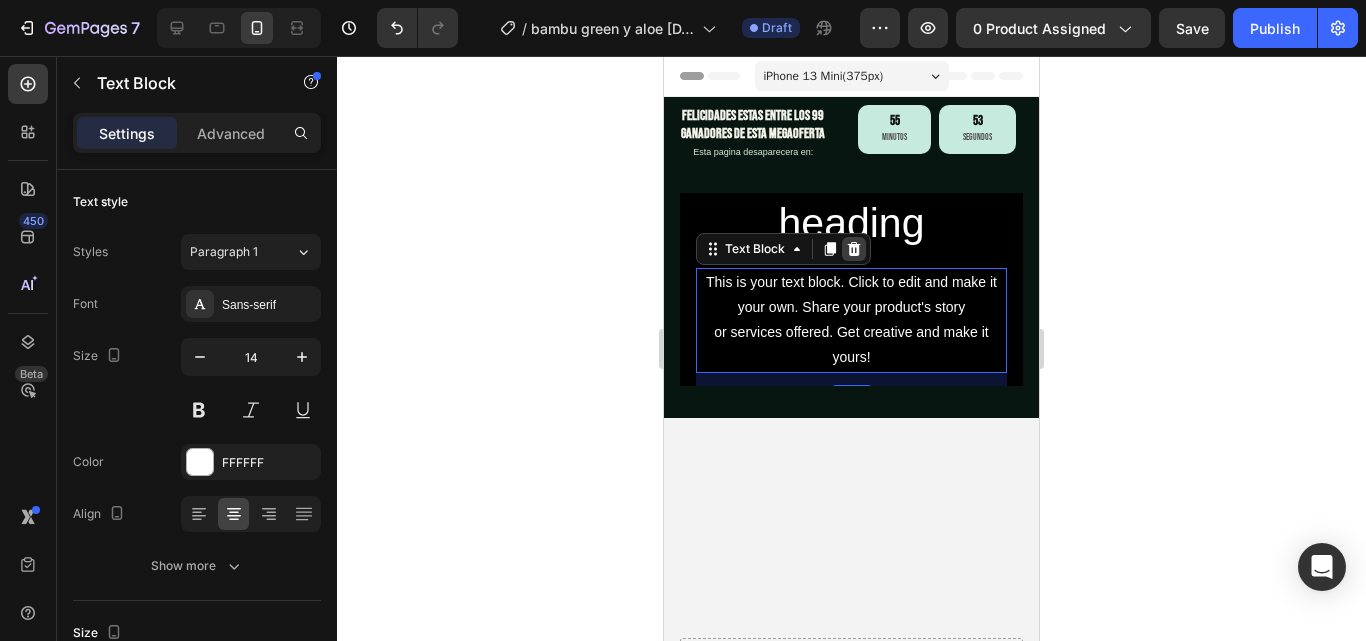 click 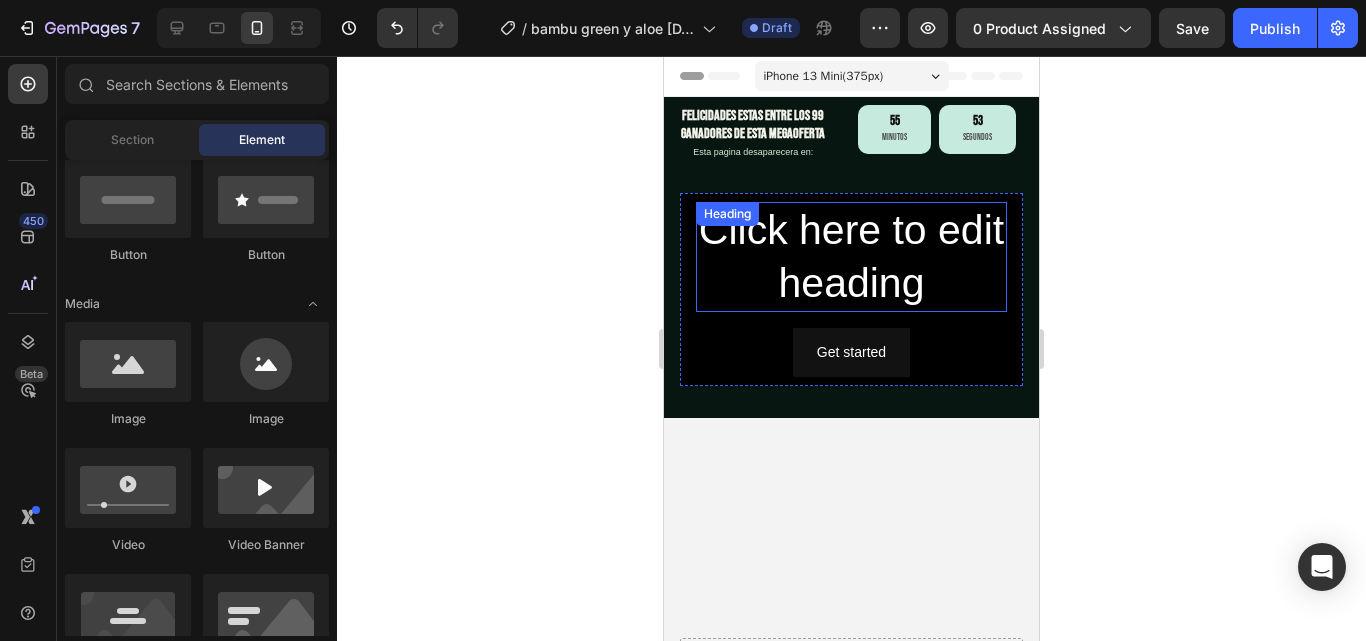 click on "Click here to edit heading" at bounding box center [851, 257] 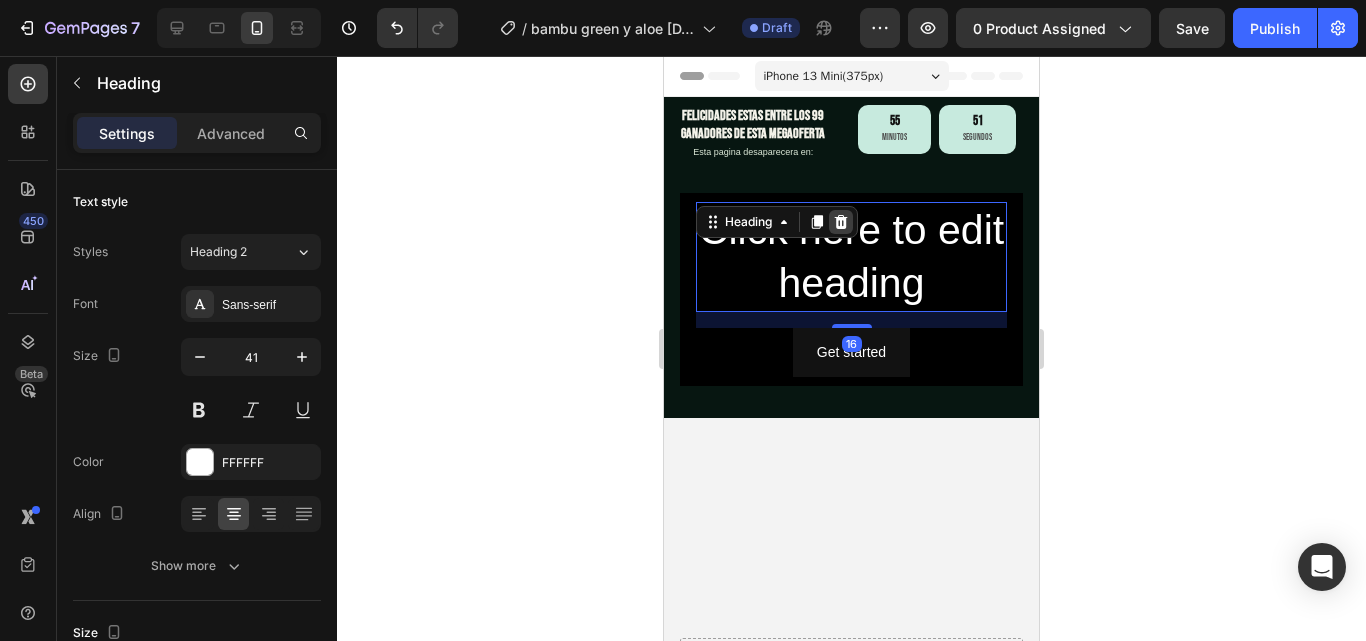 click 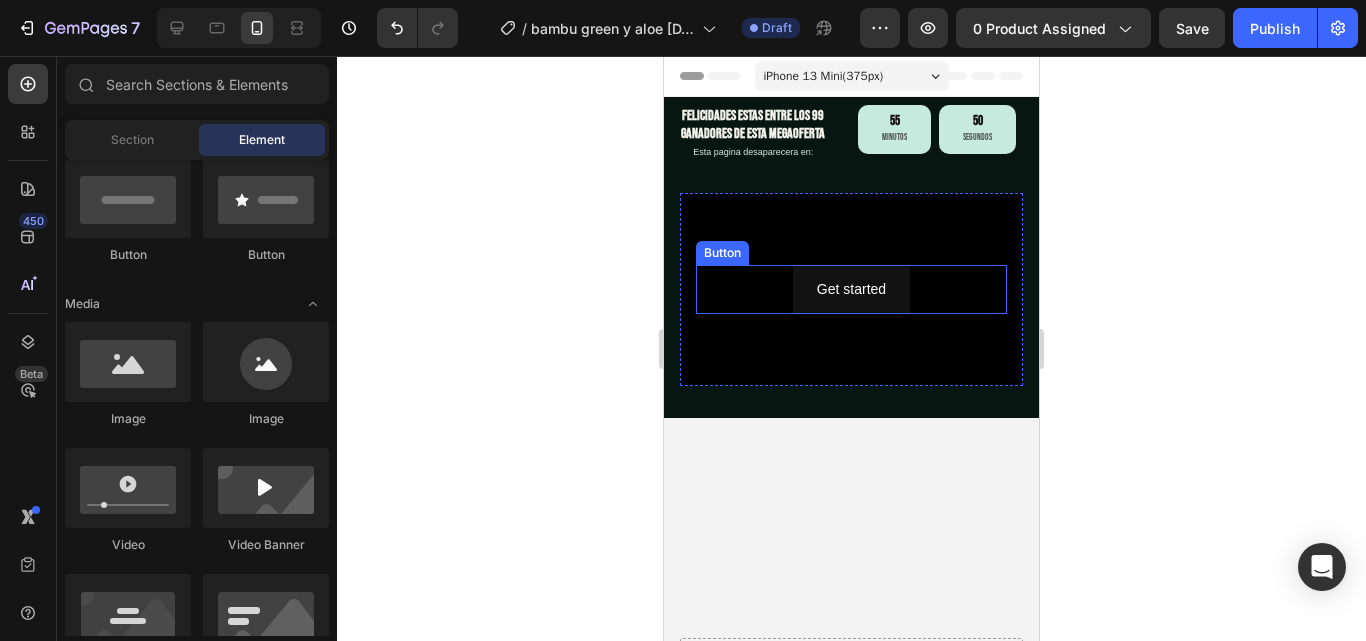 click on "Get started Button" at bounding box center (851, 289) 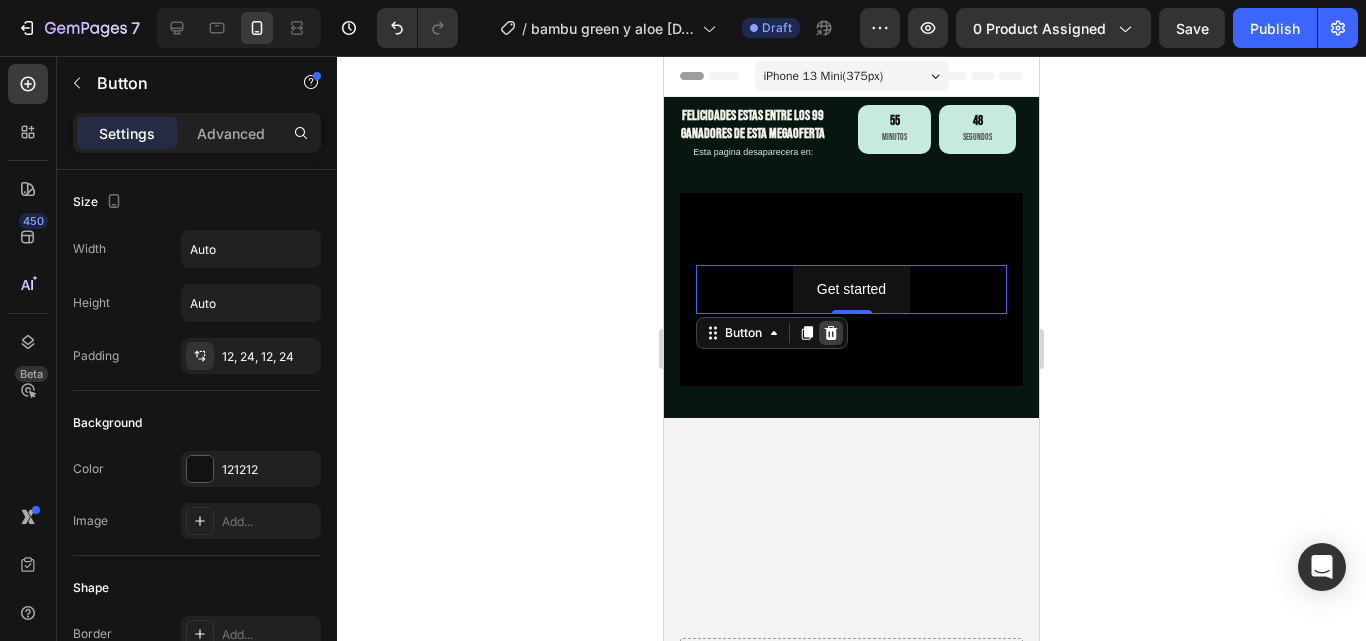 click 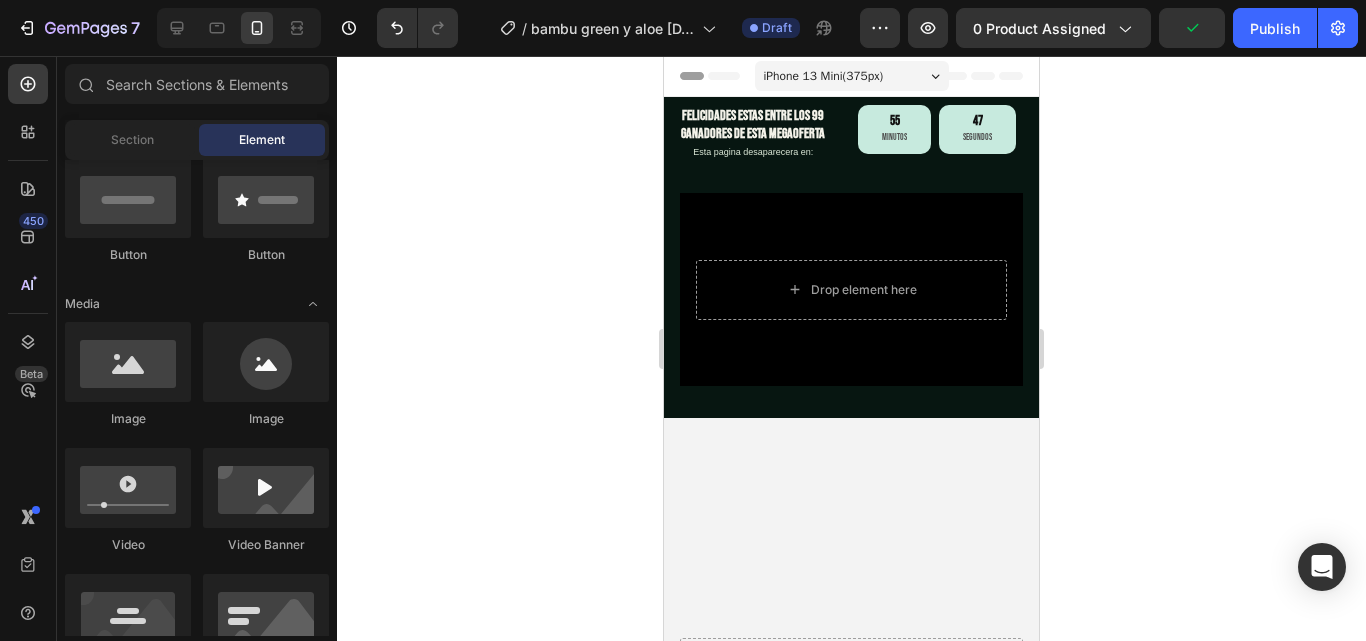 click 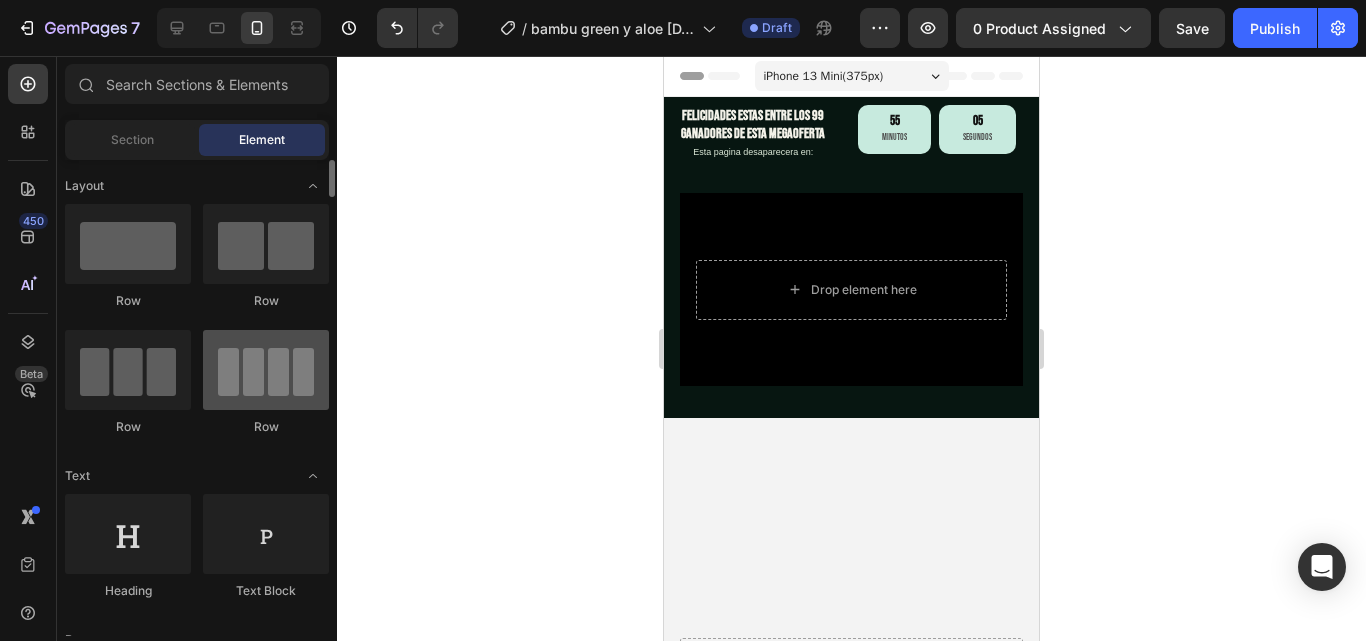 scroll, scrollTop: 200, scrollLeft: 0, axis: vertical 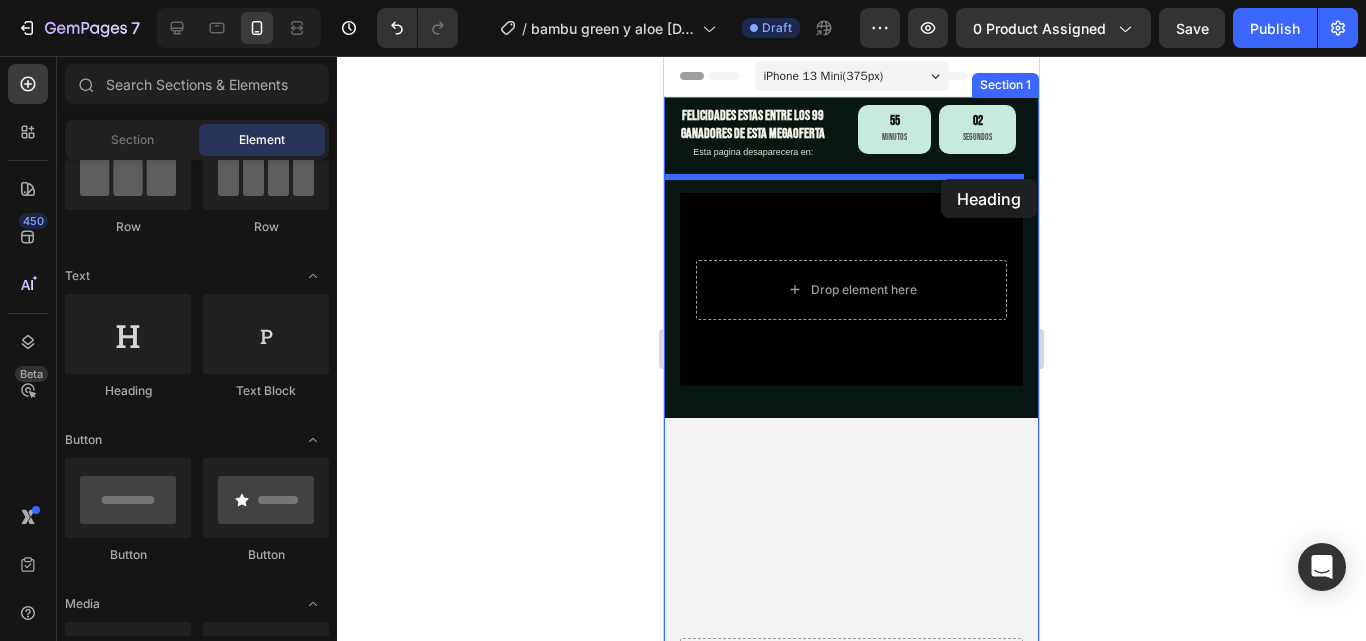 drag, startPoint x: 1224, startPoint y: 344, endPoint x: 940, endPoint y: 179, distance: 328.45242 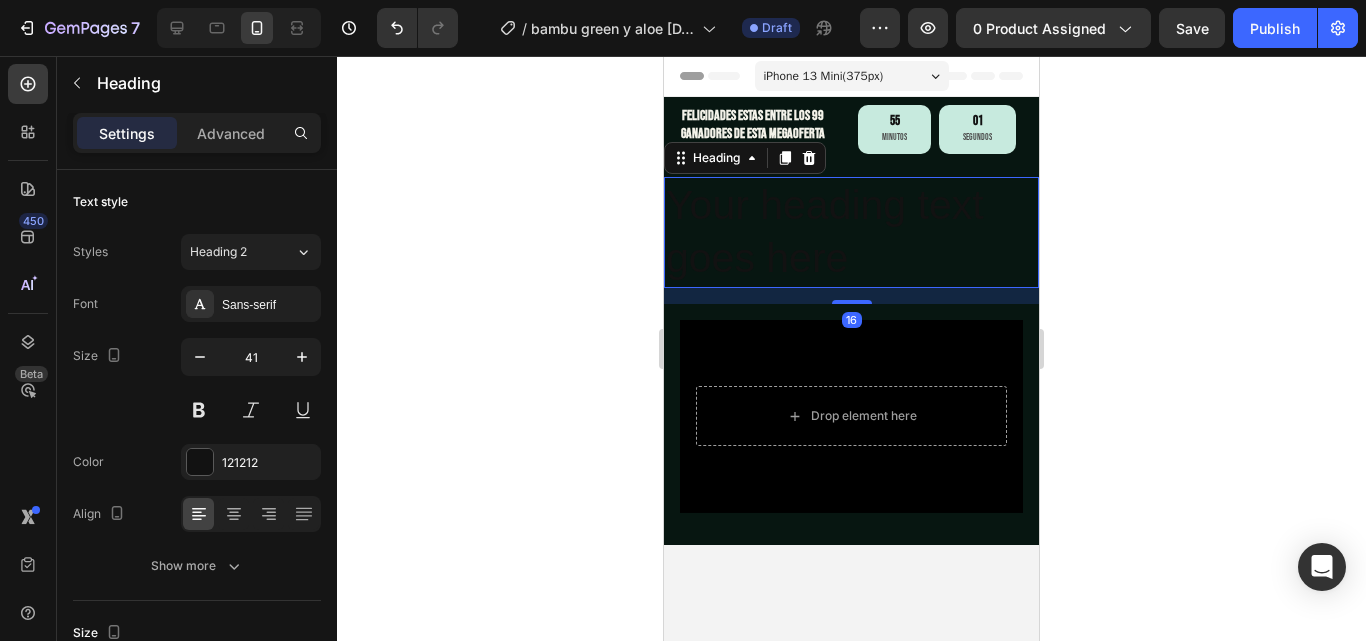 click on "Your heading text goes here" at bounding box center [851, 232] 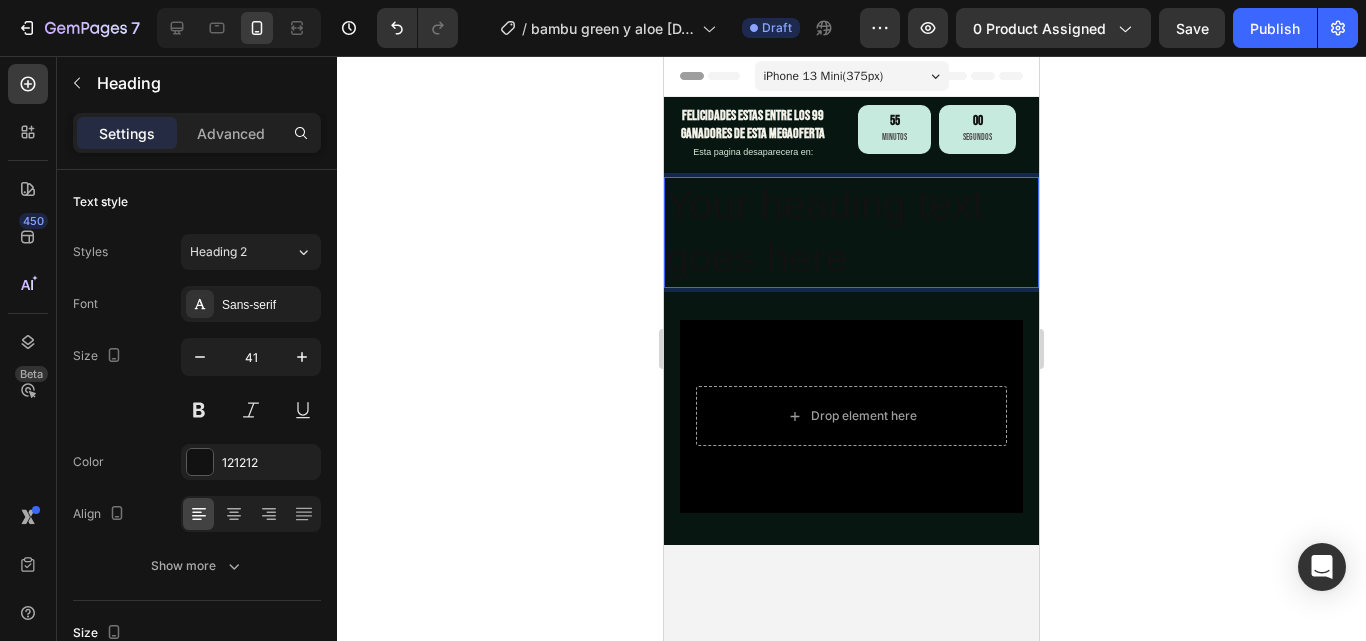 click on "Your heading text goes here" at bounding box center [851, 232] 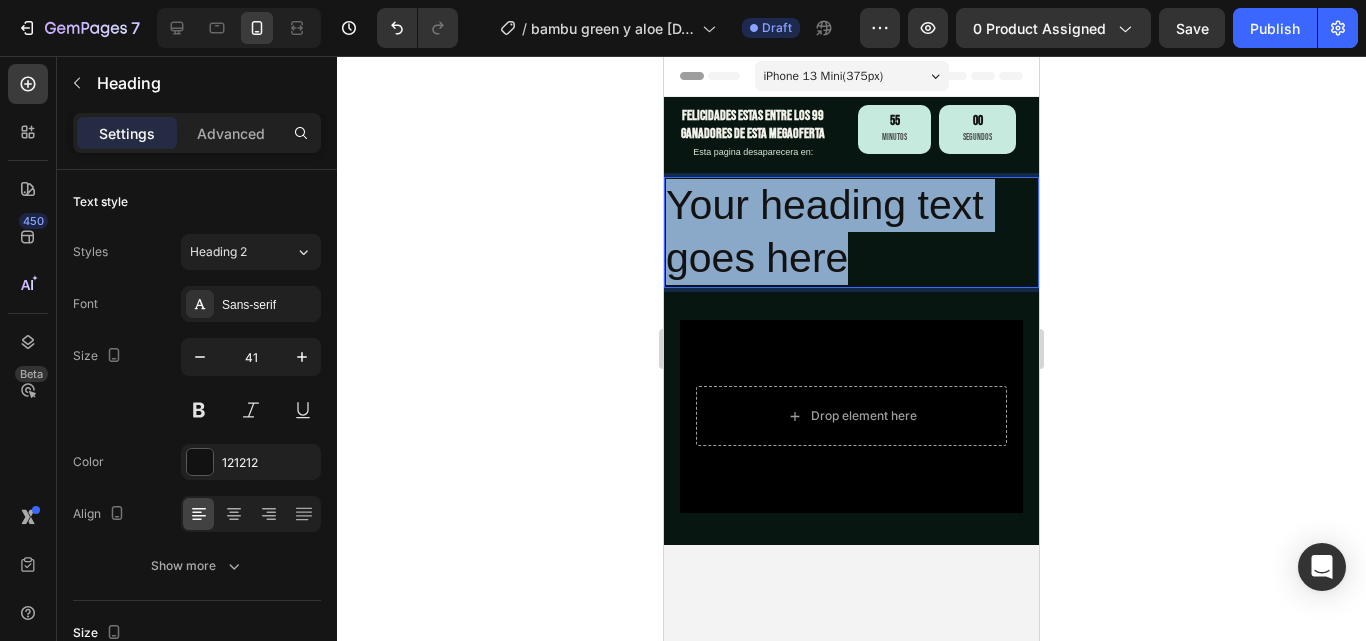 click on "Your heading text goes here" at bounding box center [851, 232] 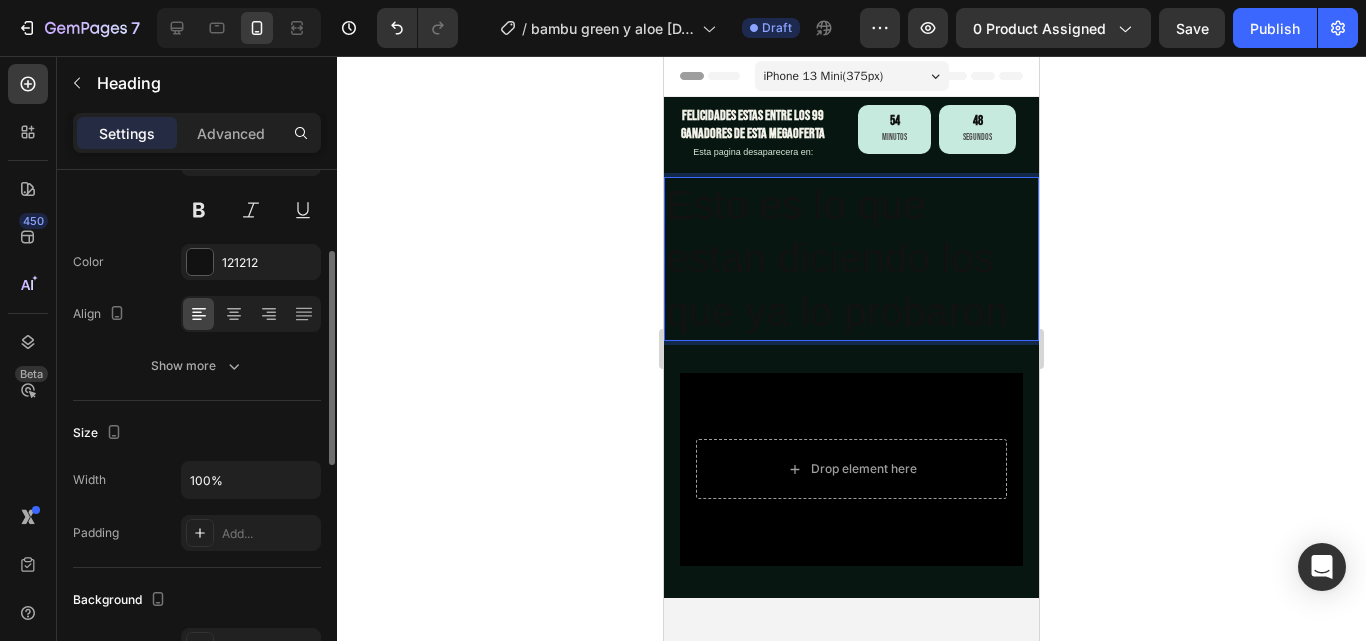 scroll, scrollTop: 0, scrollLeft: 0, axis: both 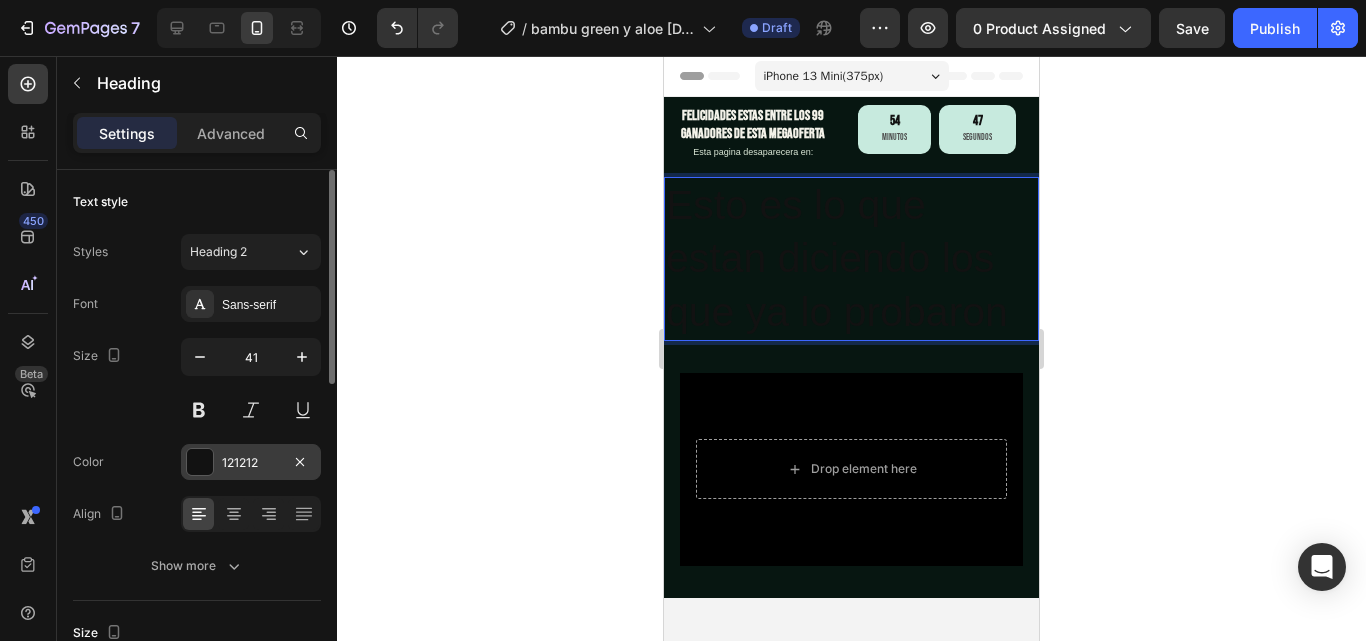 click at bounding box center (200, 462) 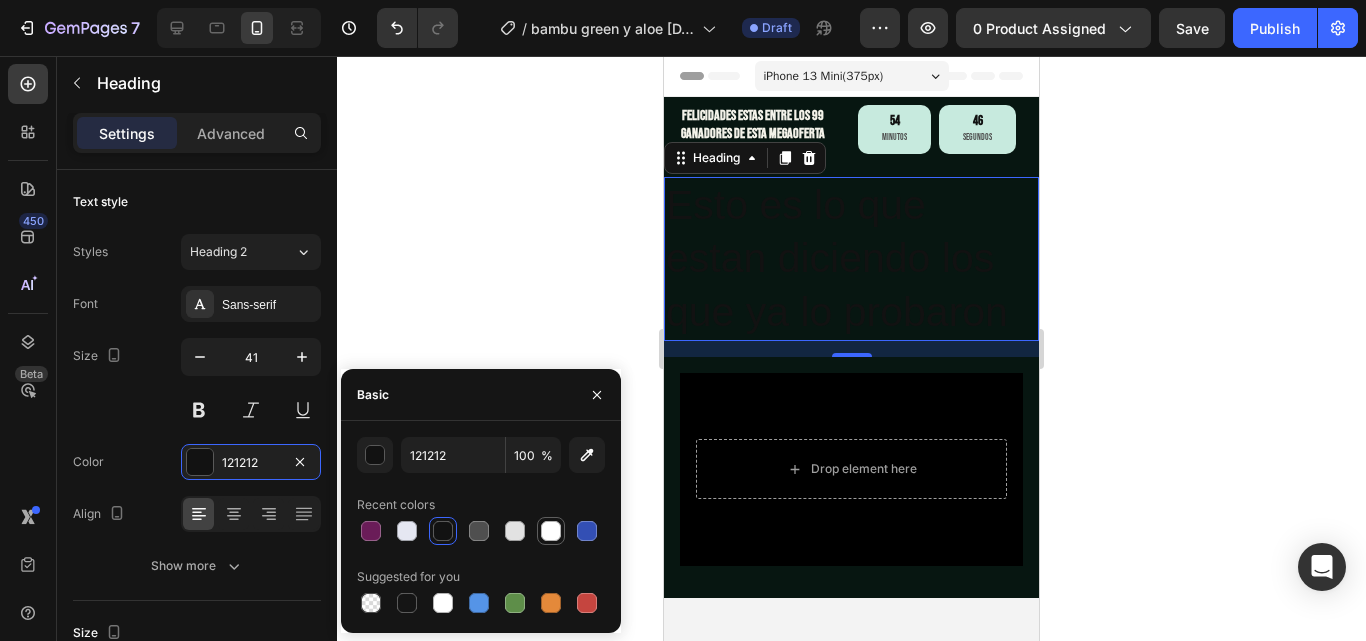 click at bounding box center [551, 531] 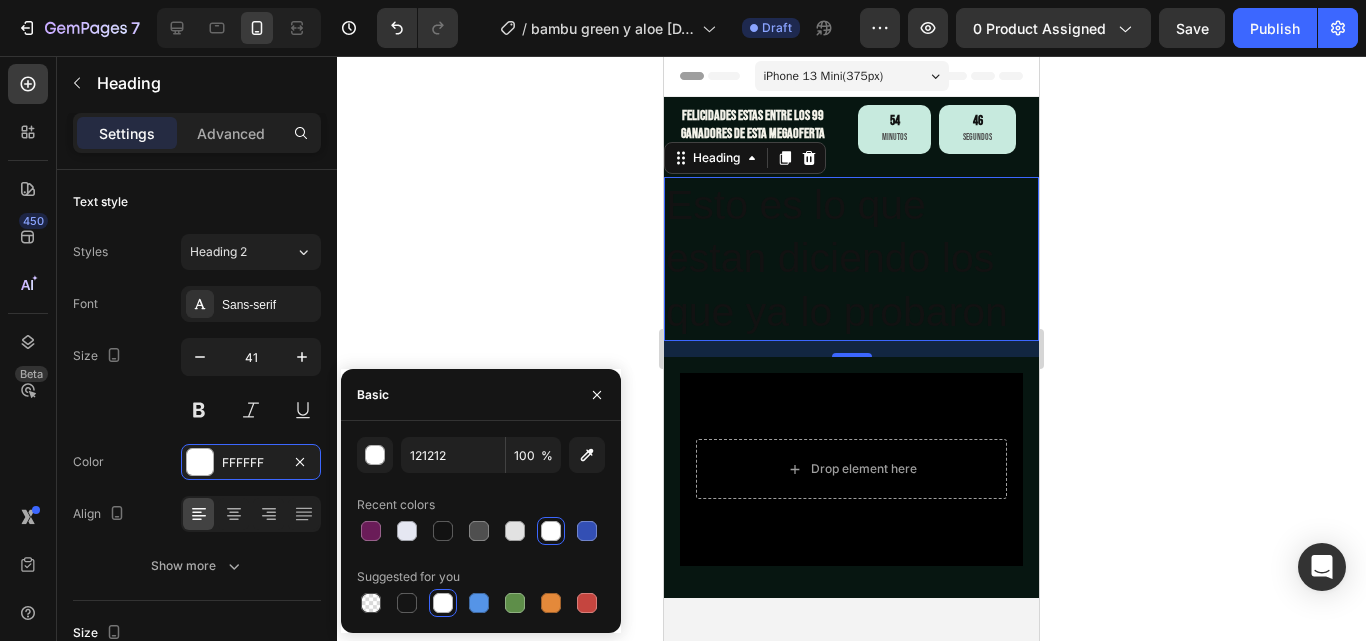 type on "FFFFFF" 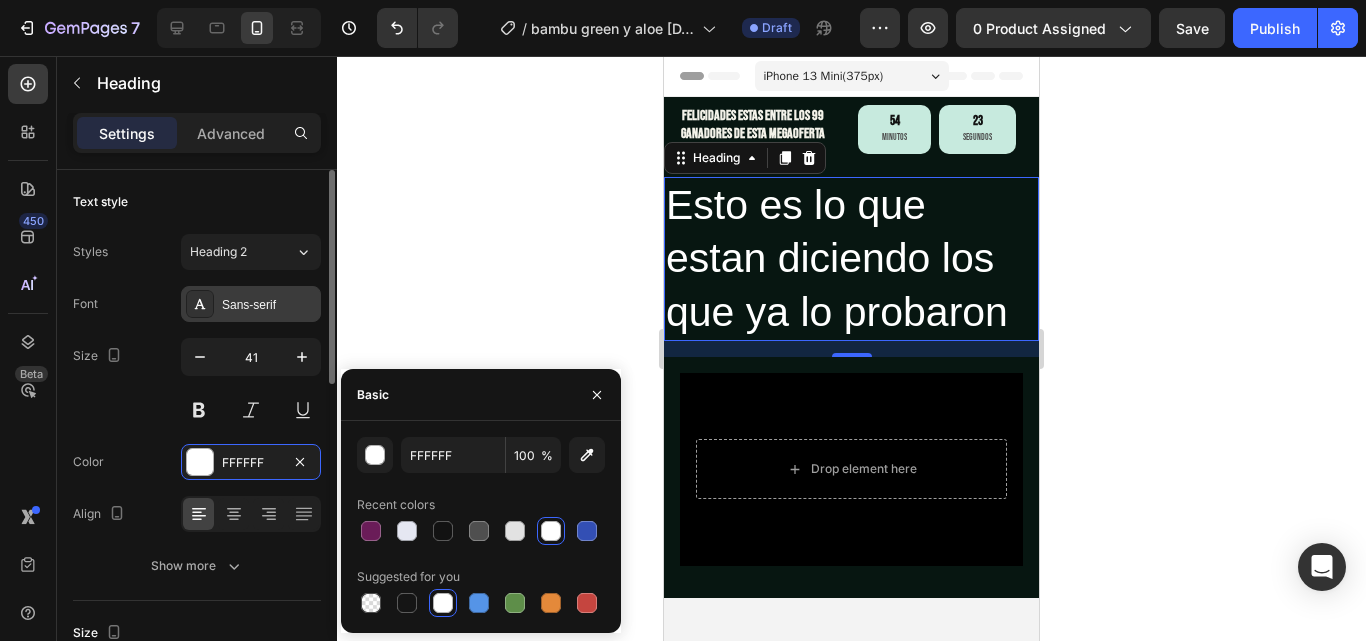 click on "Sans-serif" at bounding box center (269, 305) 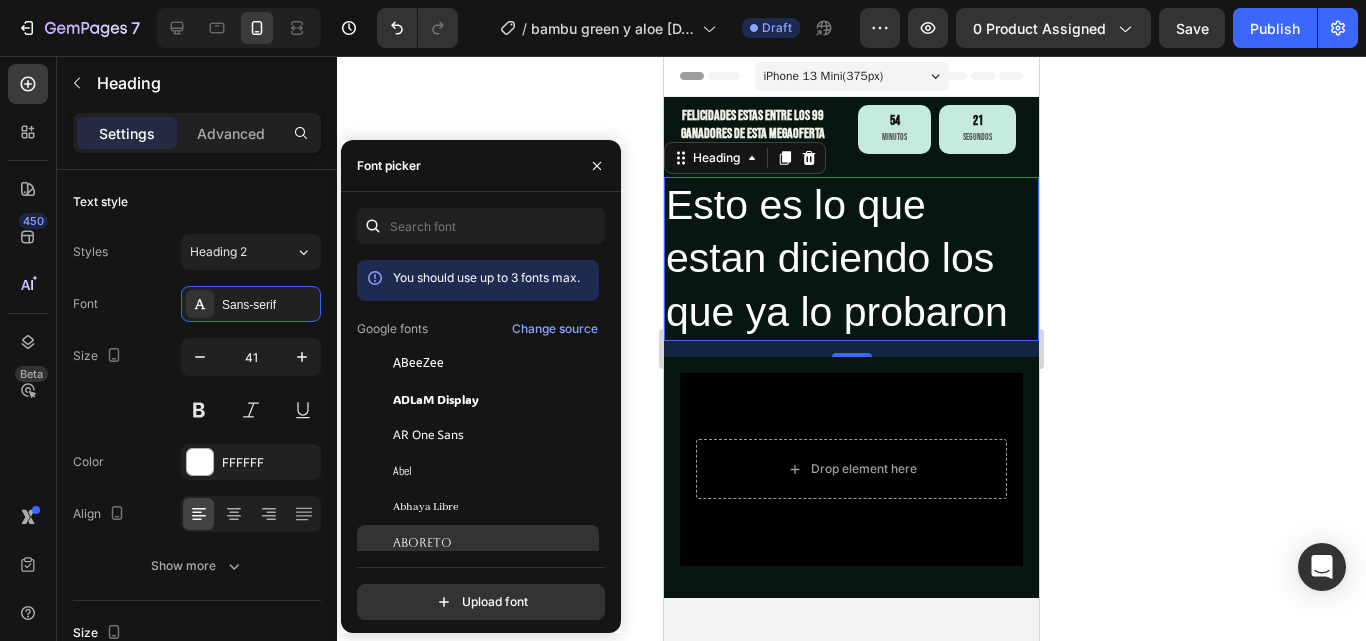 click on "Aboreto" at bounding box center [422, 543] 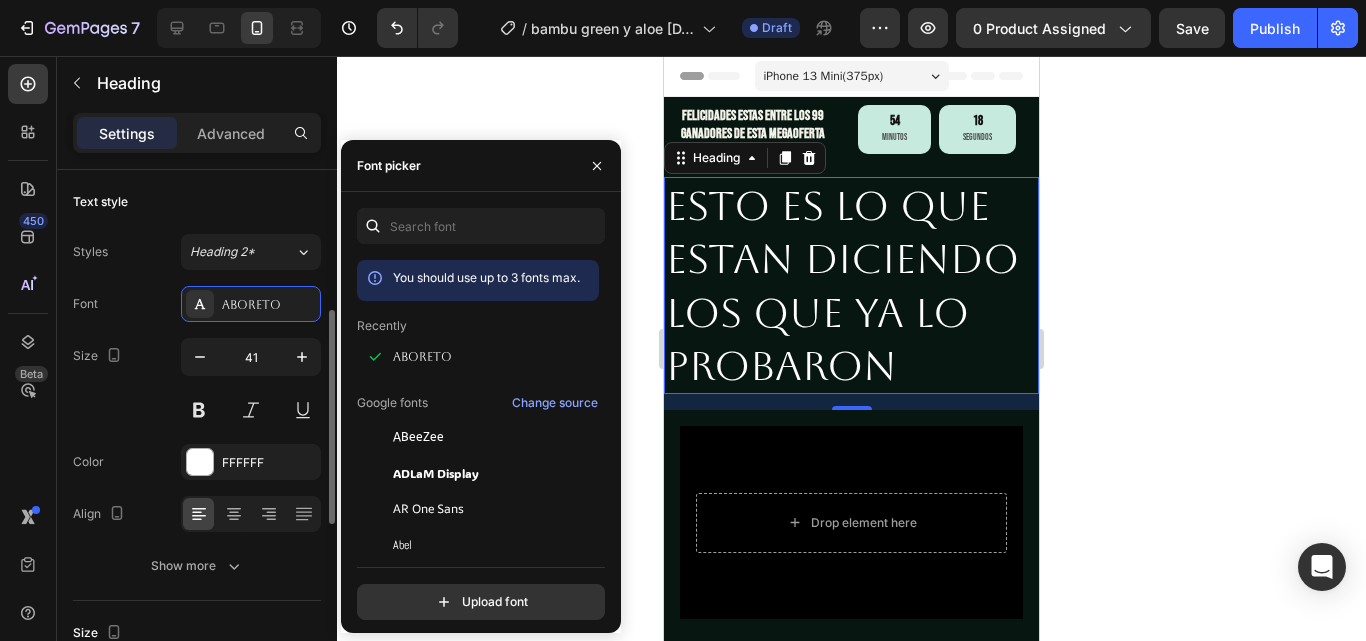 scroll, scrollTop: 200, scrollLeft: 0, axis: vertical 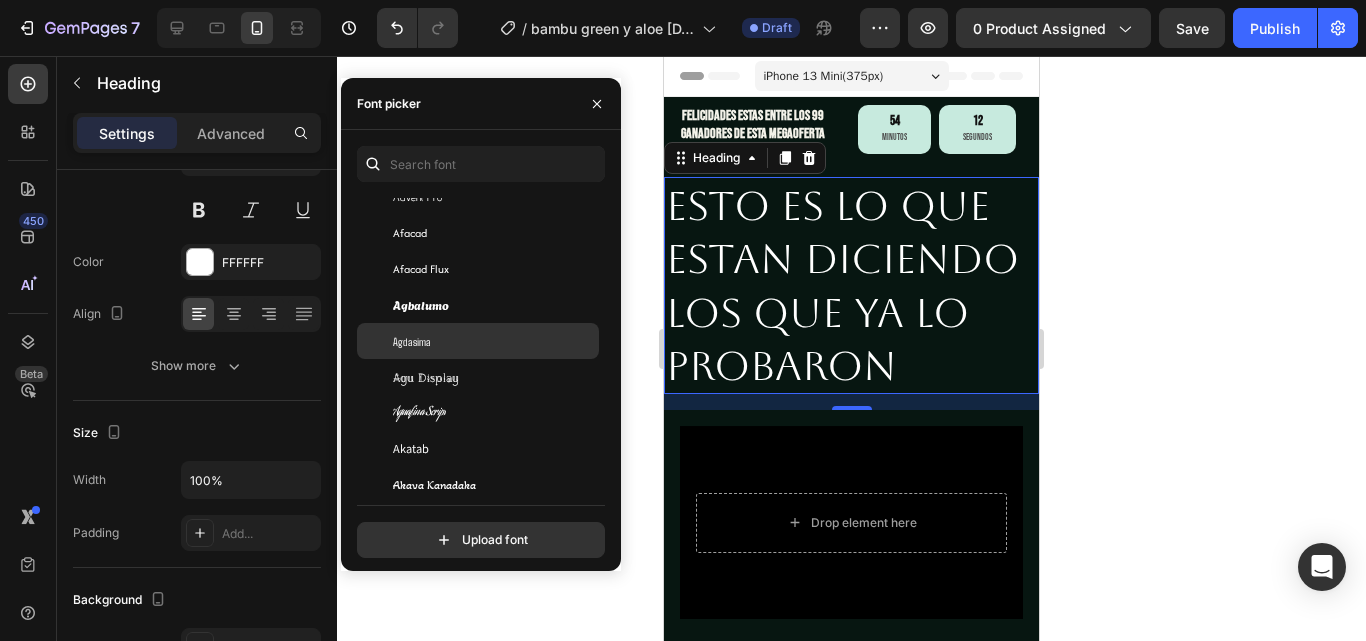 click on "Agdasima" 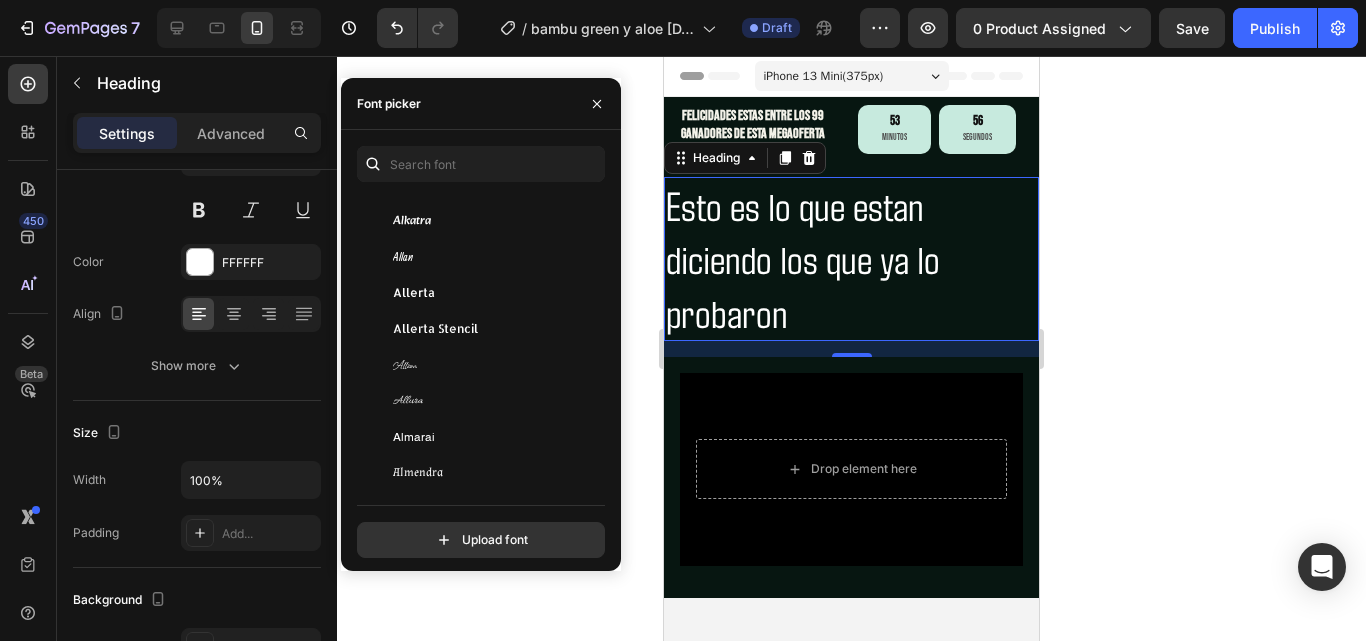 scroll, scrollTop: 1700, scrollLeft: 0, axis: vertical 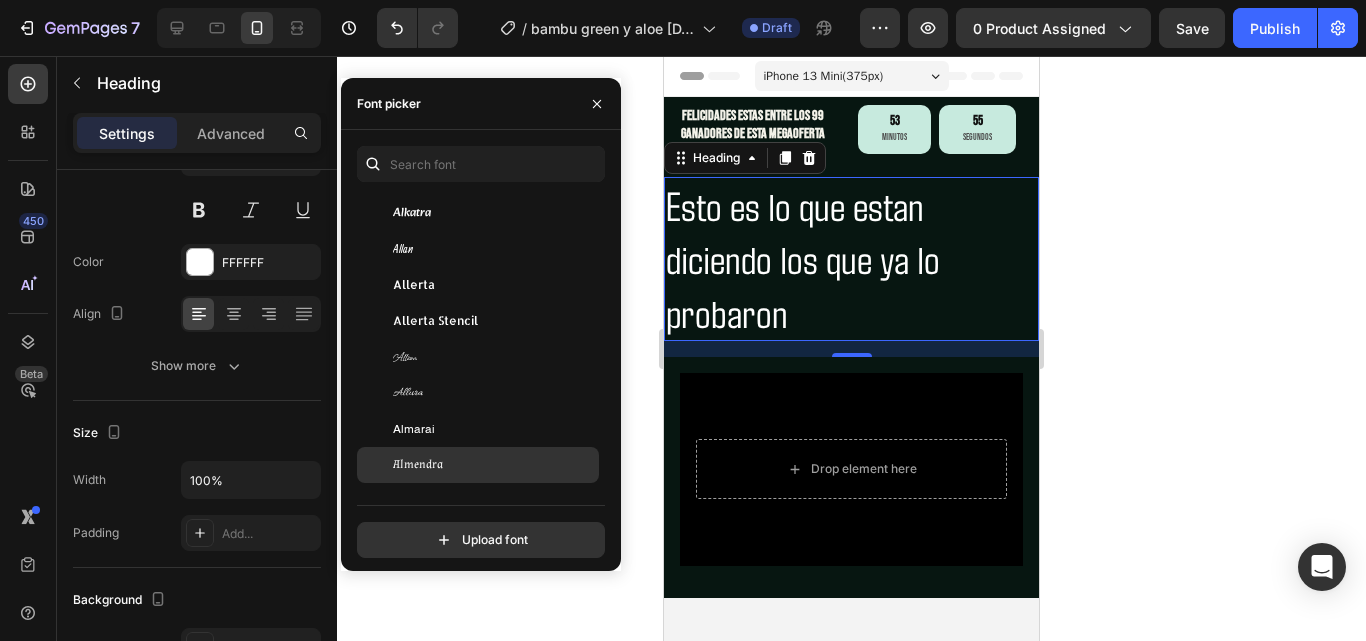 click on "Almendra" 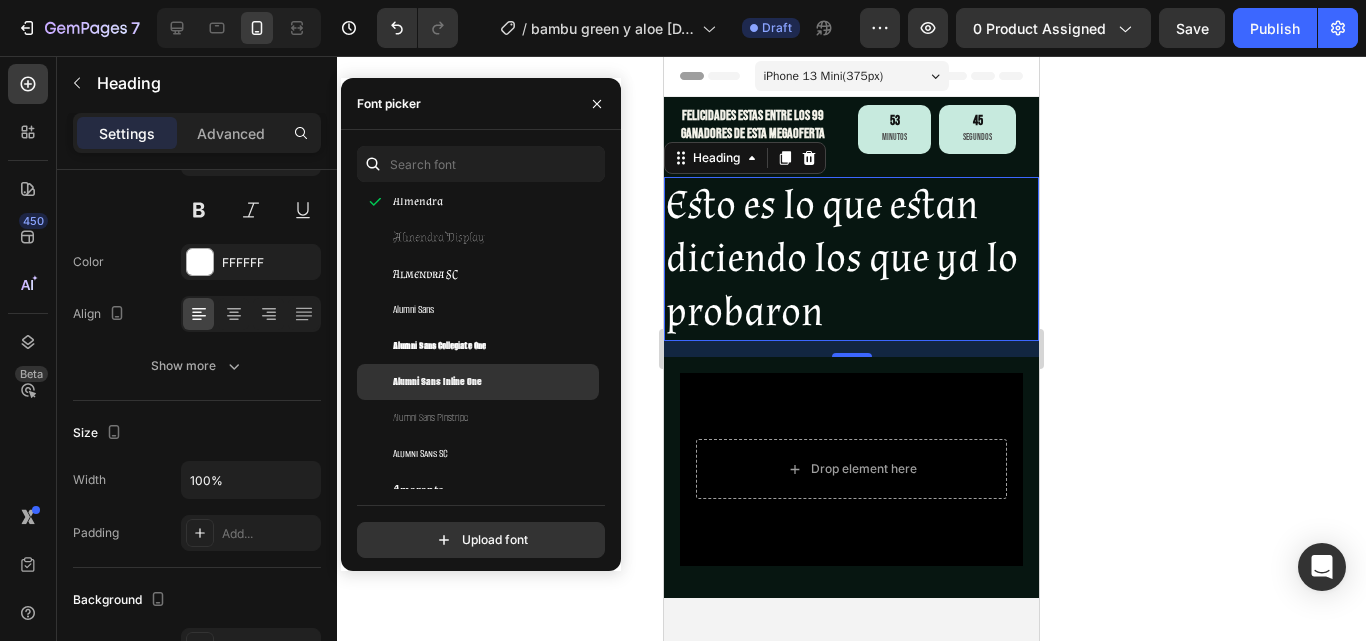 scroll, scrollTop: 2000, scrollLeft: 0, axis: vertical 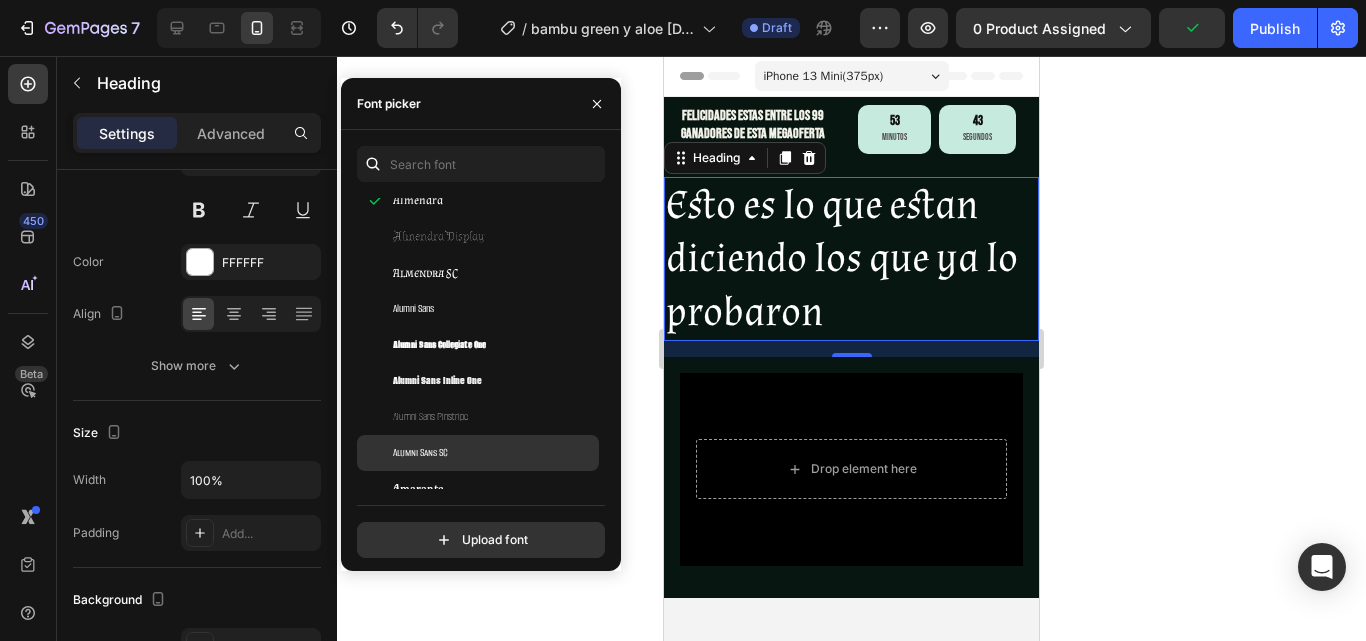 click on "Alumni Sans SC" at bounding box center (494, 453) 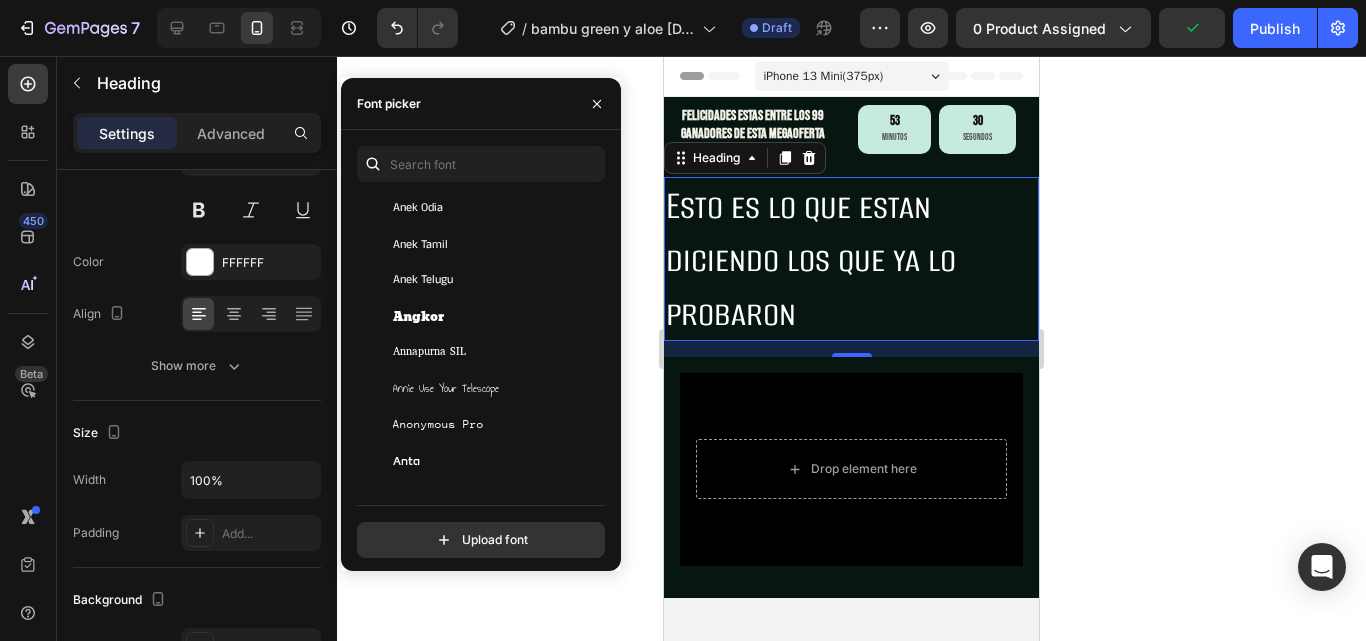 scroll, scrollTop: 3200, scrollLeft: 0, axis: vertical 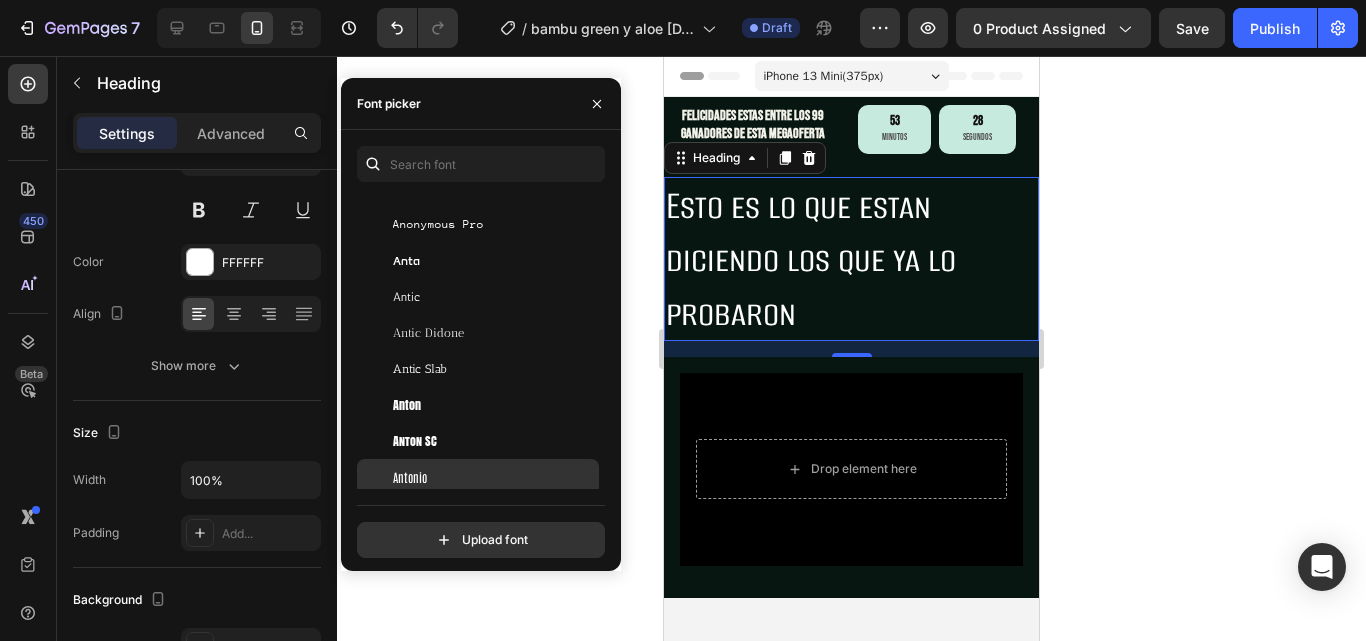 click on "Antonio" at bounding box center (494, 477) 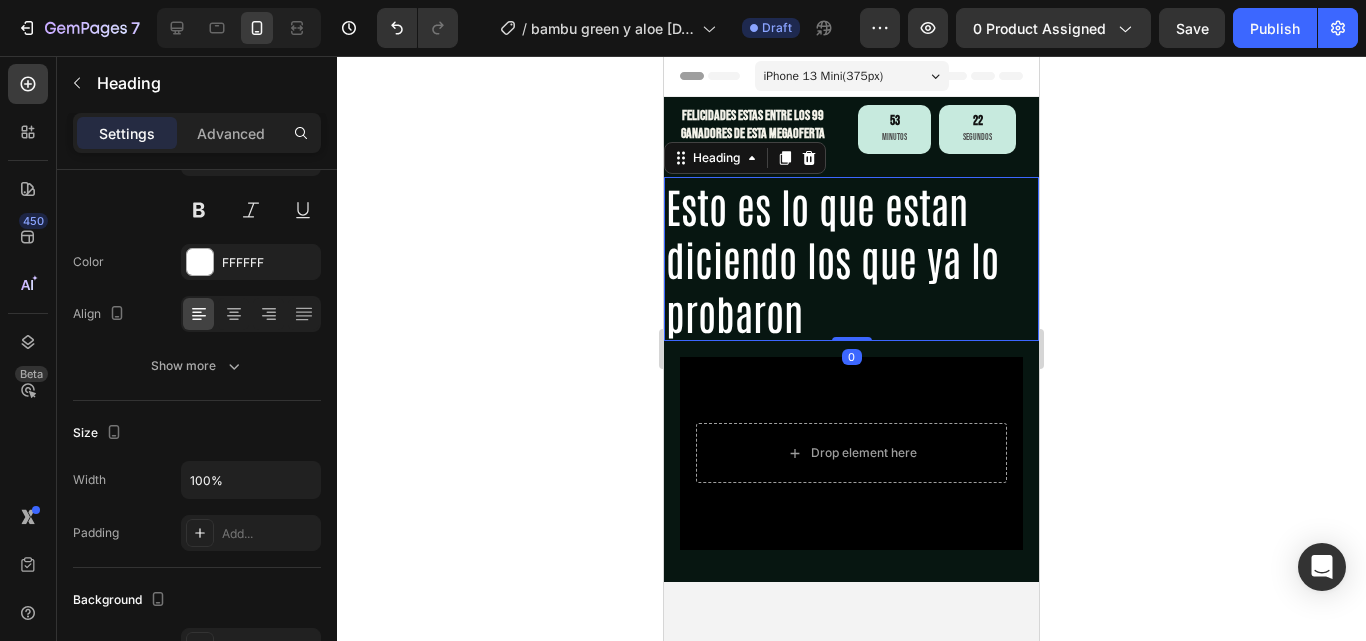 drag, startPoint x: 844, startPoint y: 356, endPoint x: 840, endPoint y: 318, distance: 38.209946 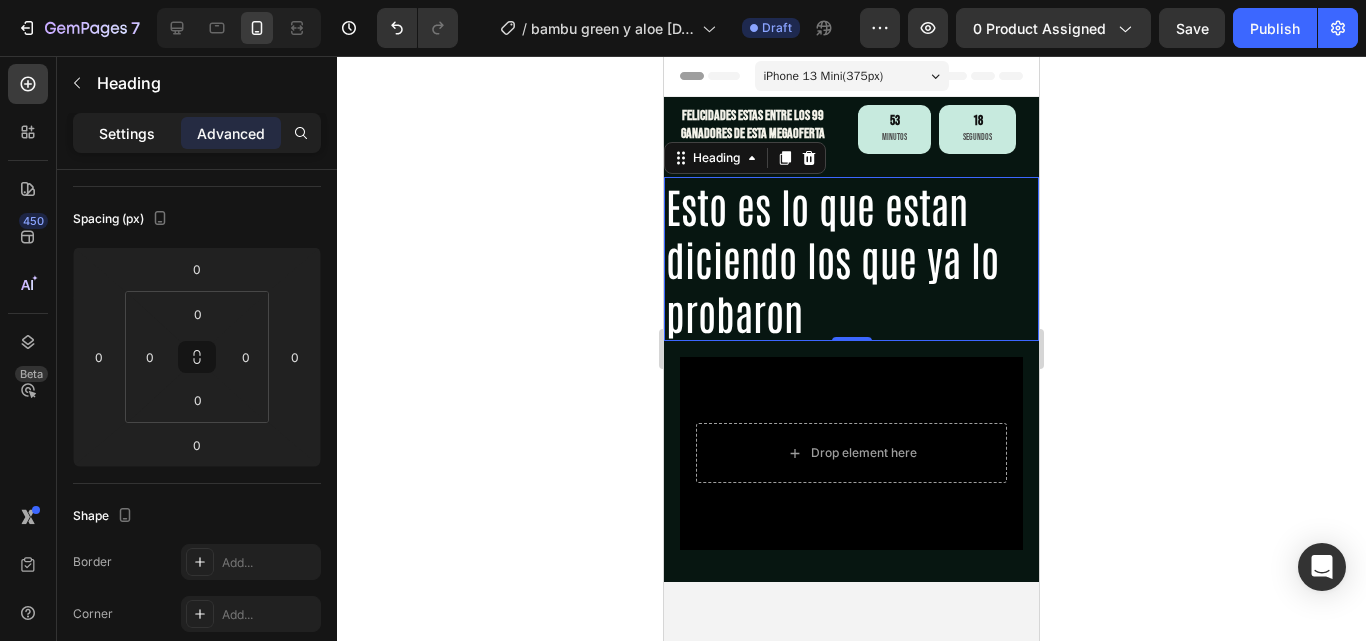 click on "Settings" at bounding box center [127, 133] 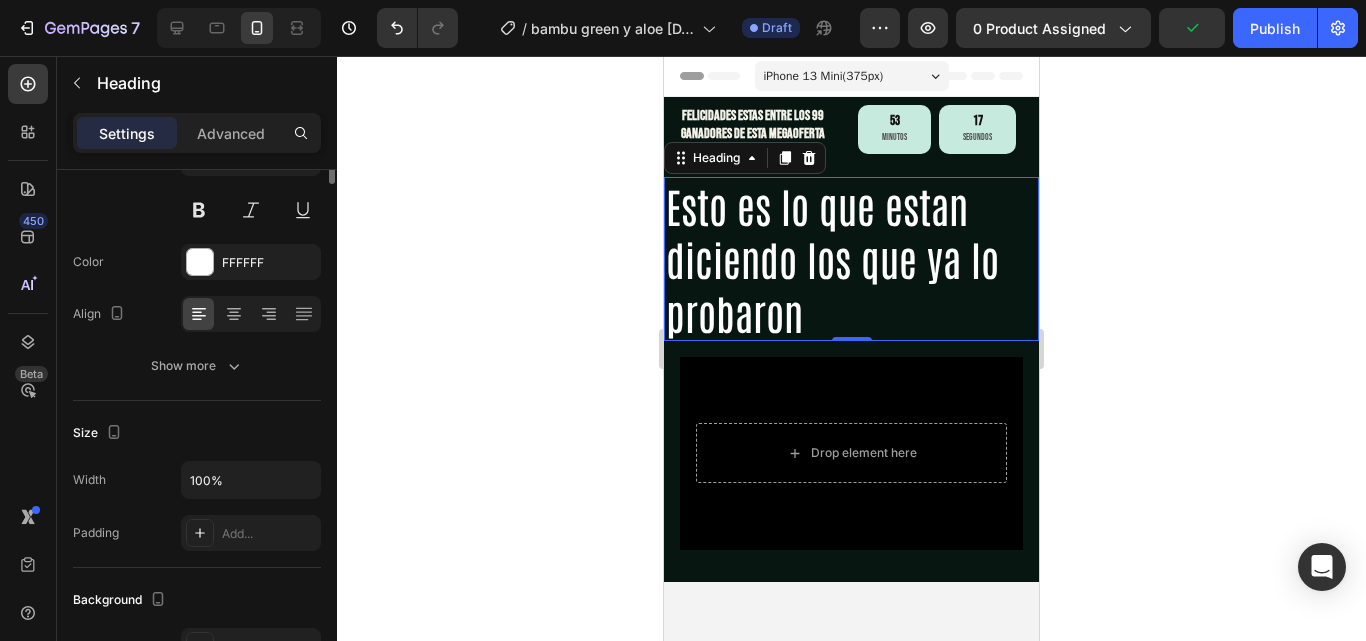 scroll, scrollTop: 0, scrollLeft: 0, axis: both 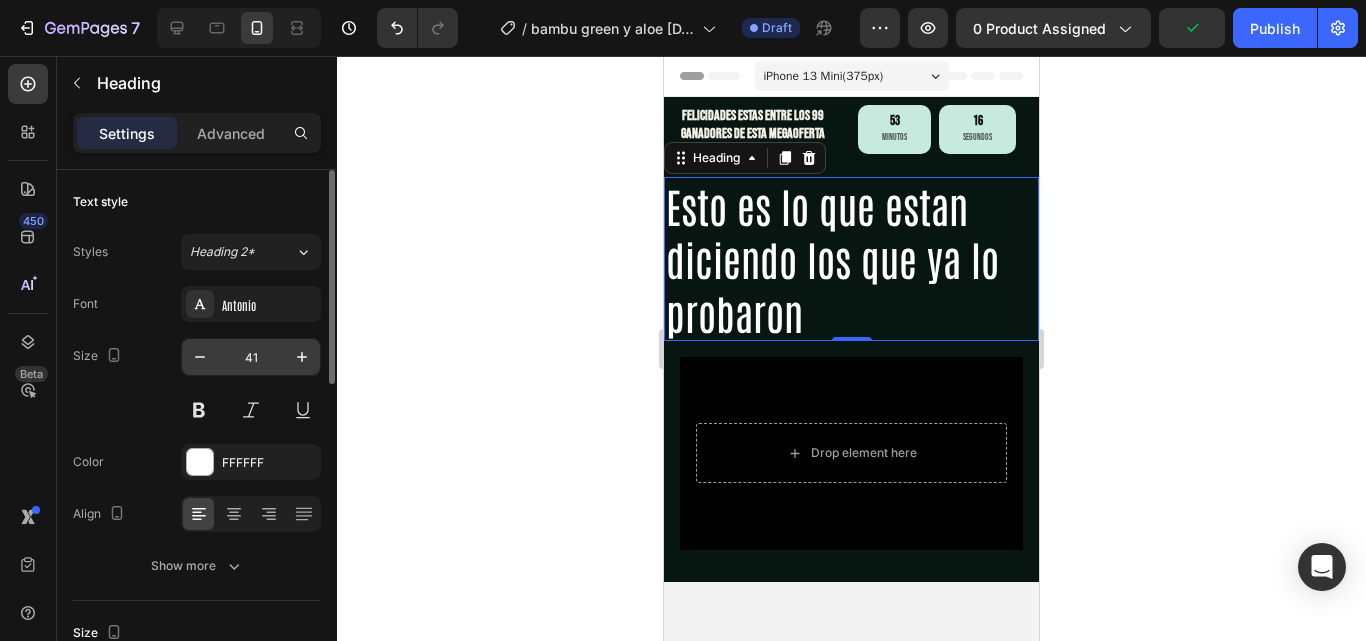 click on "41" at bounding box center [251, 357] 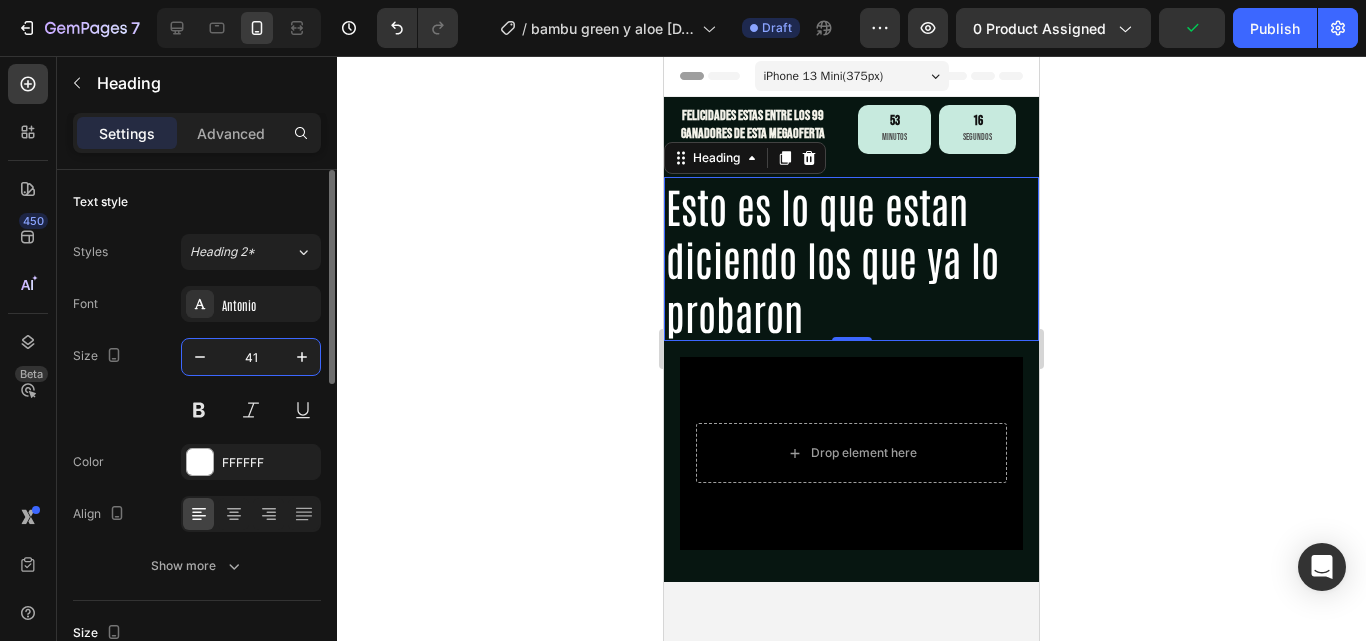click on "41" at bounding box center [251, 357] 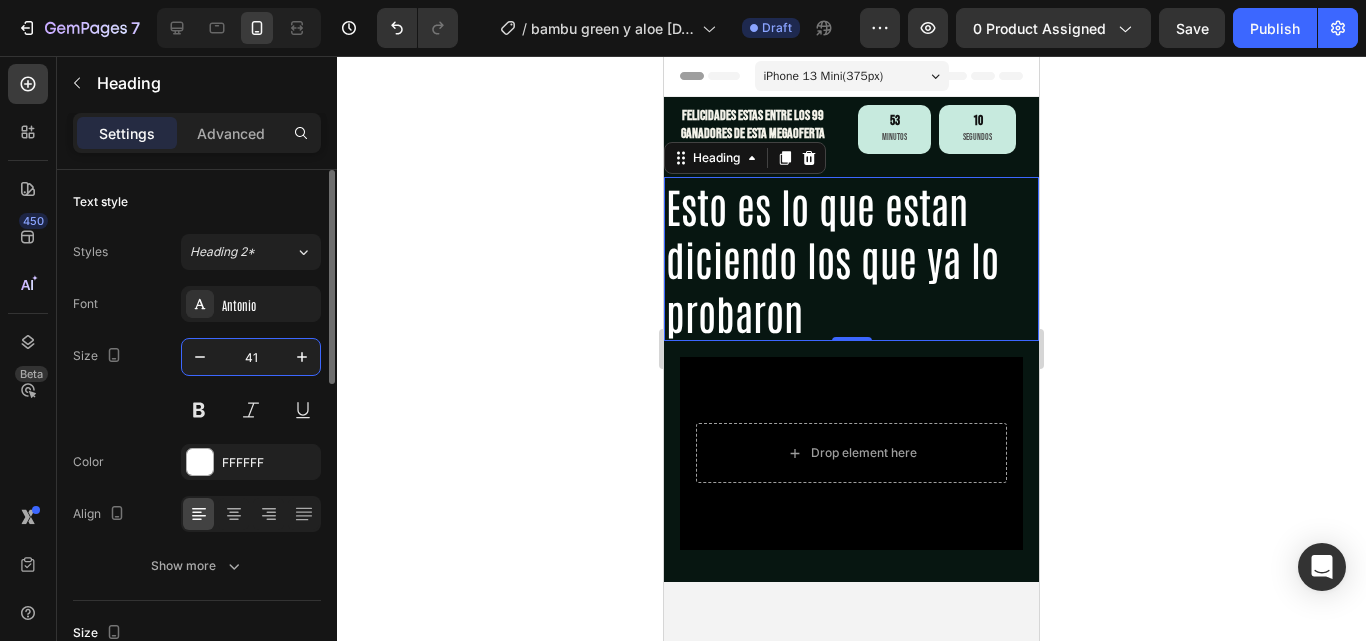 type on "4" 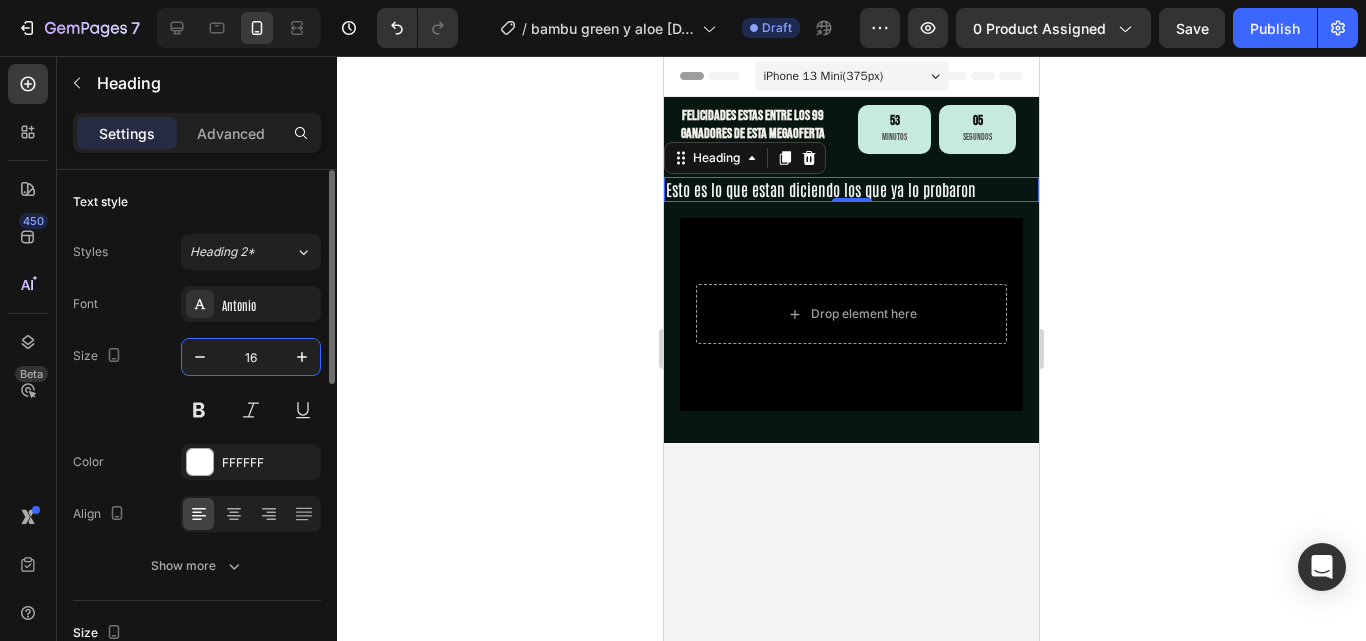 type on "1" 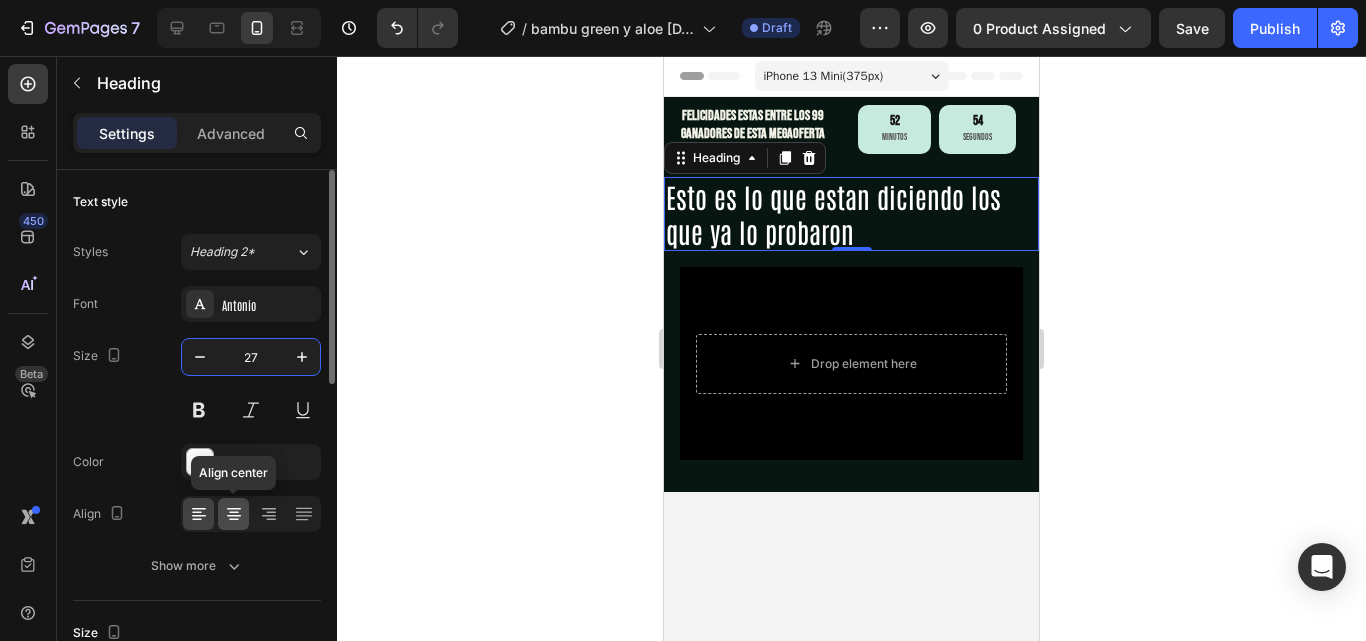 type on "27" 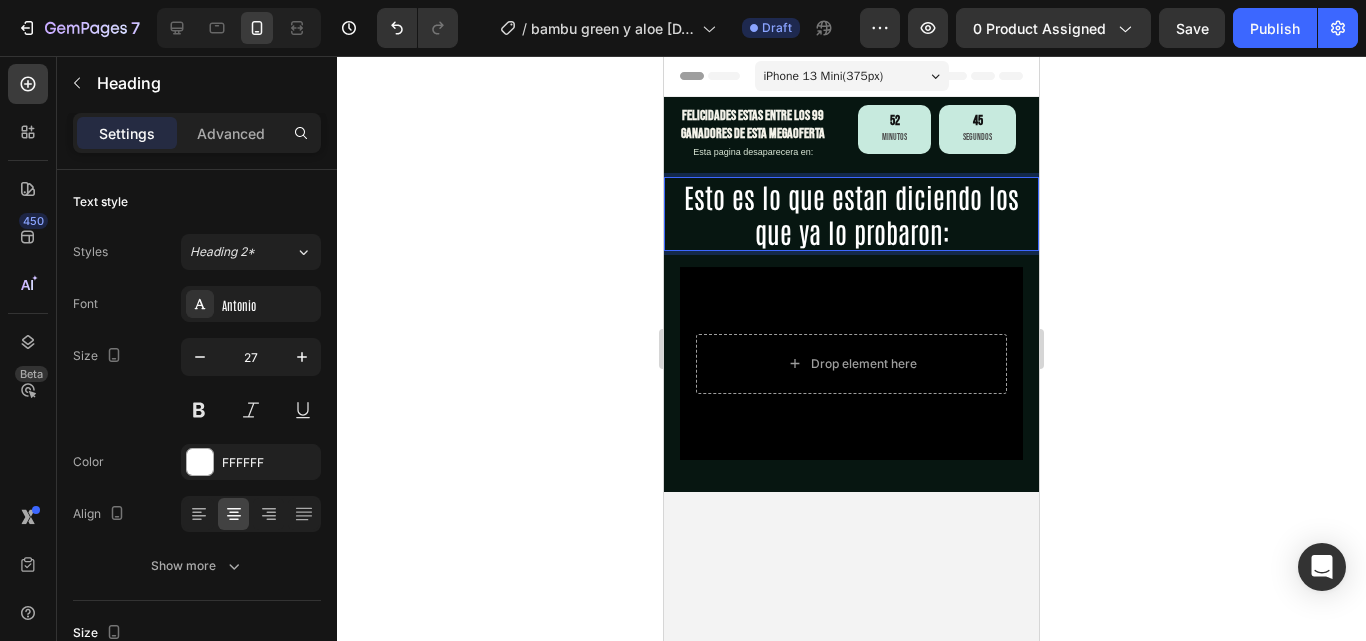 click 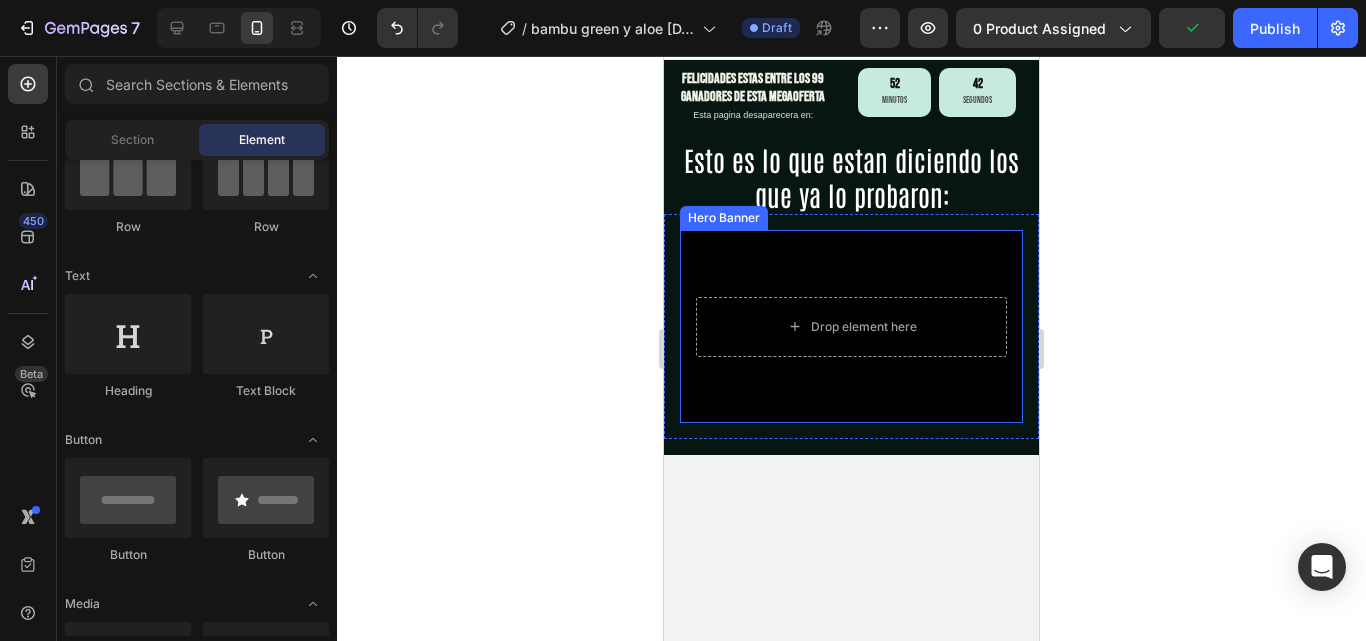 scroll, scrollTop: 0, scrollLeft: 0, axis: both 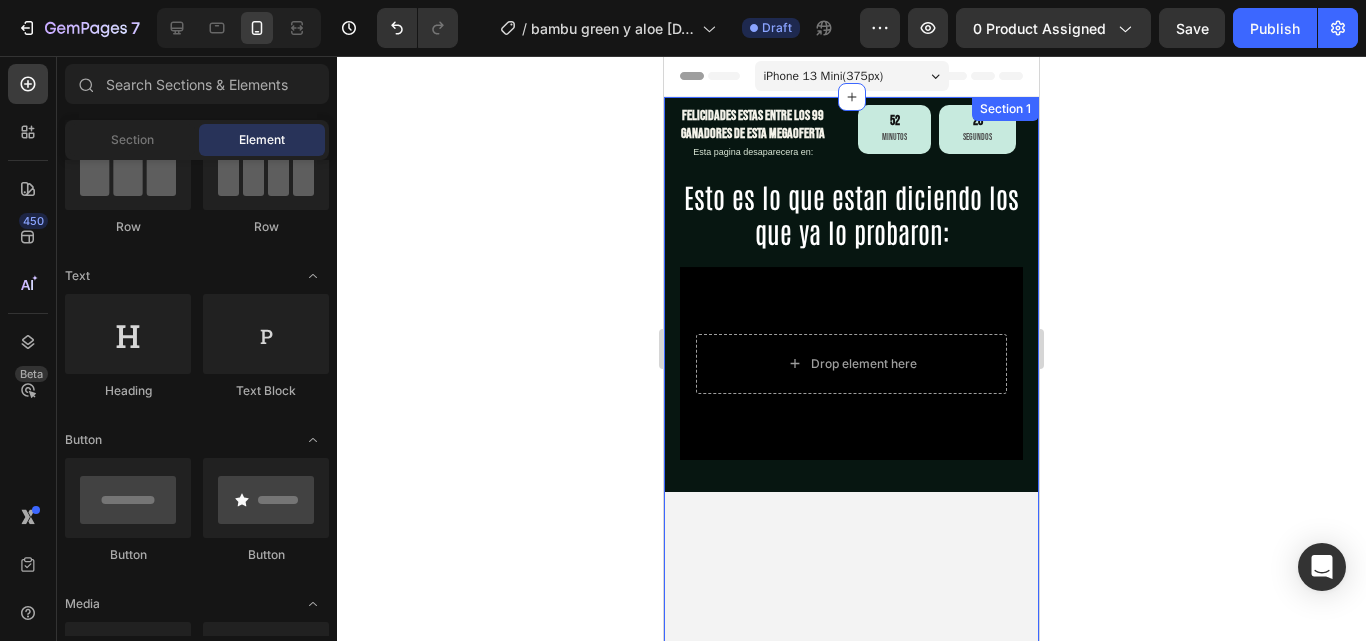 click on "felicidades estas entre los 99 ganadores de esta megaoferta Heading Esta pagina desaparecera en: Heading 52 Minutos 28 Segundos Countdown Timer Row Esto es lo que estan diciendo los que ya lo probaron: Heading
Drop element here Hero Banner Row
Drop element here Hero Banner
Drop element here
Drop element here Hero Banner" at bounding box center [851, 669] 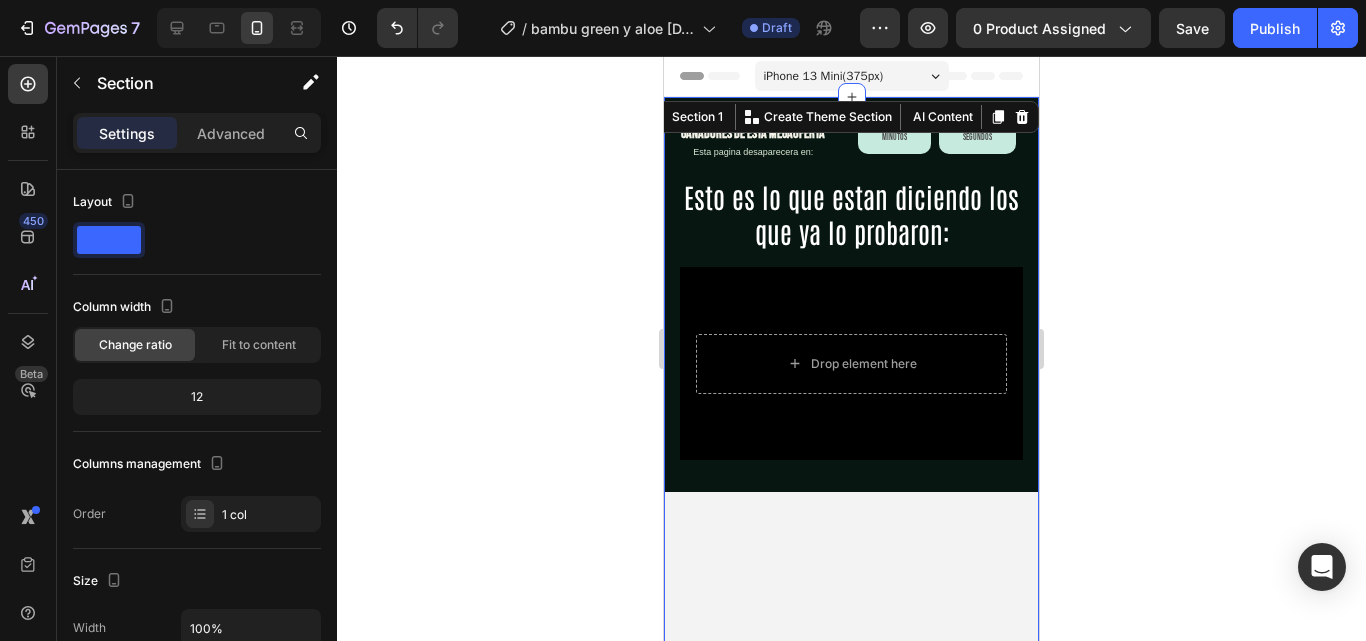 scroll, scrollTop: 100, scrollLeft: 0, axis: vertical 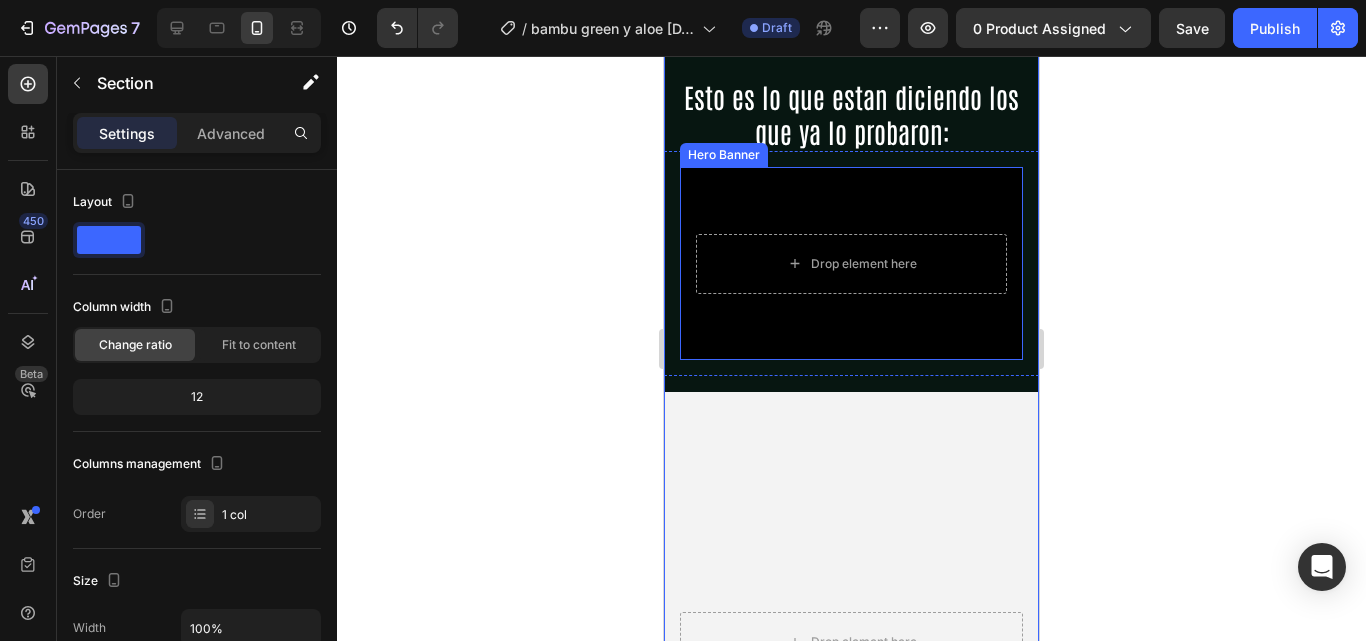 click at bounding box center (851, 263) 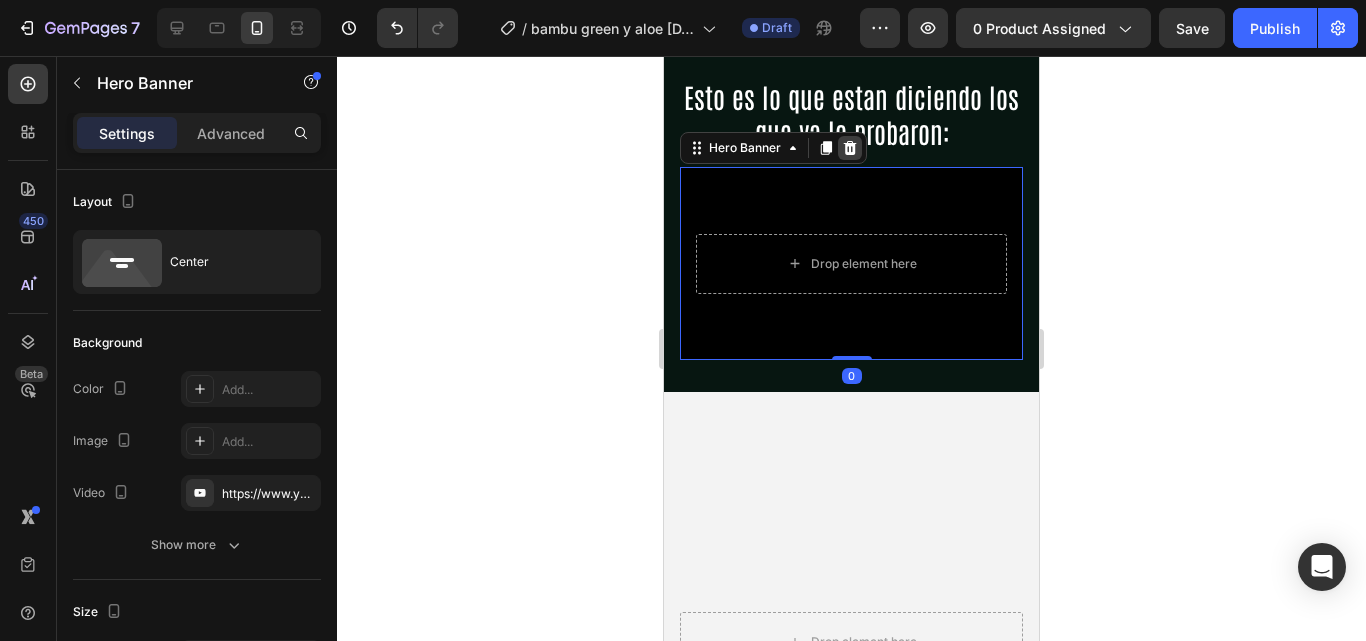 click 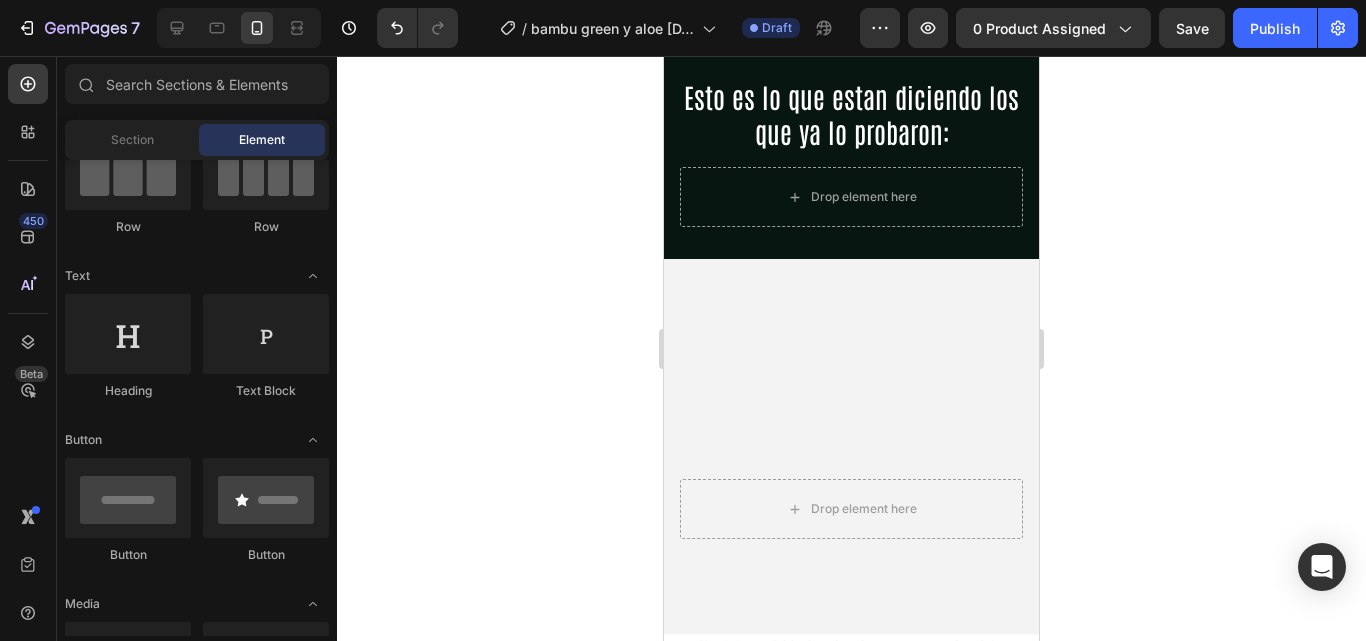 scroll, scrollTop: 0, scrollLeft: 0, axis: both 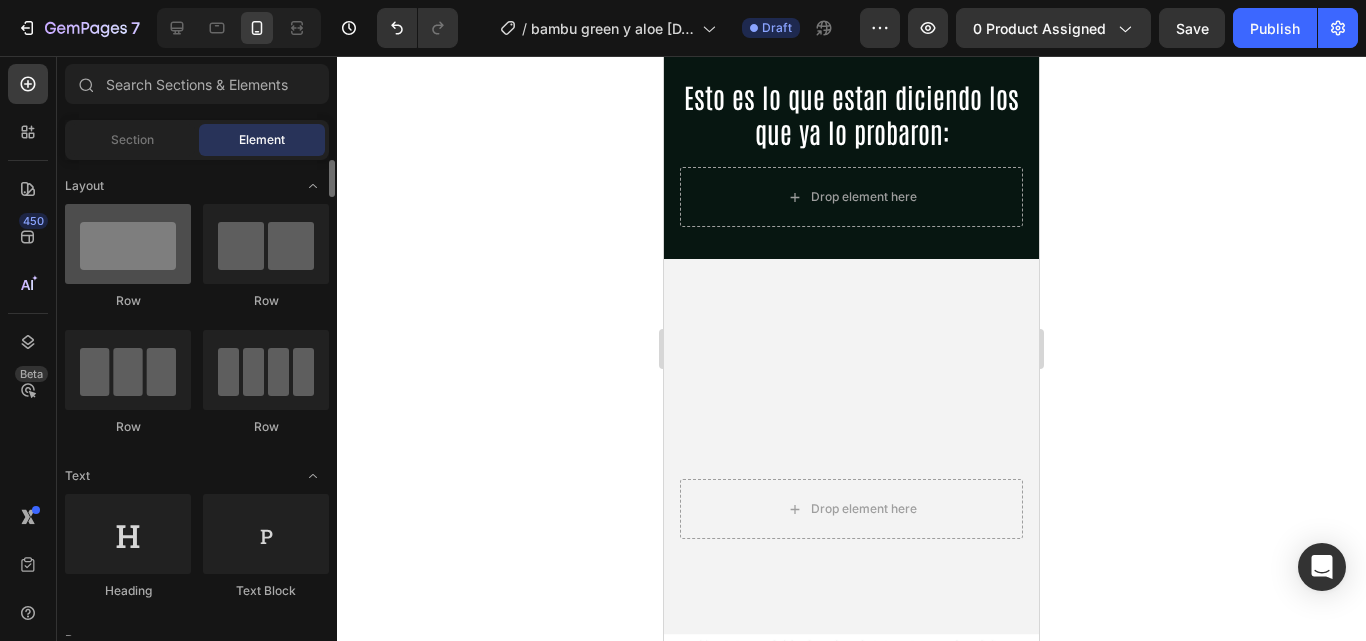click at bounding box center (128, 244) 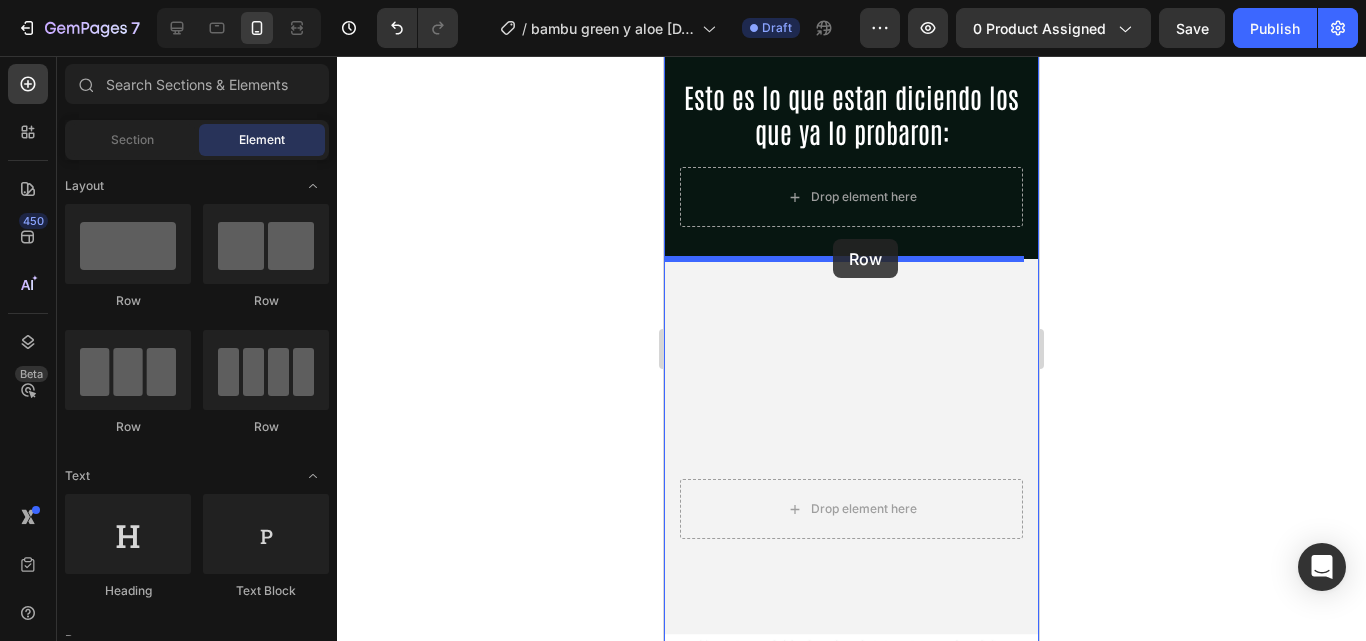 drag, startPoint x: 1198, startPoint y: 331, endPoint x: 833, endPoint y: 239, distance: 376.416 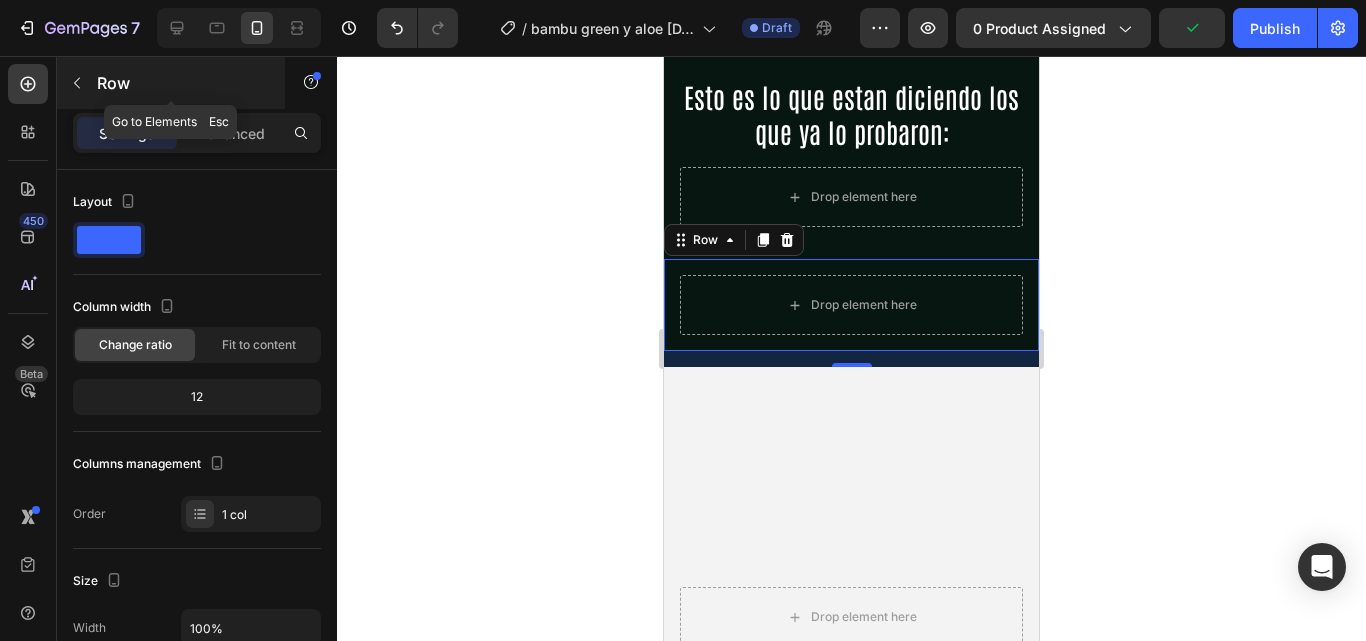 click 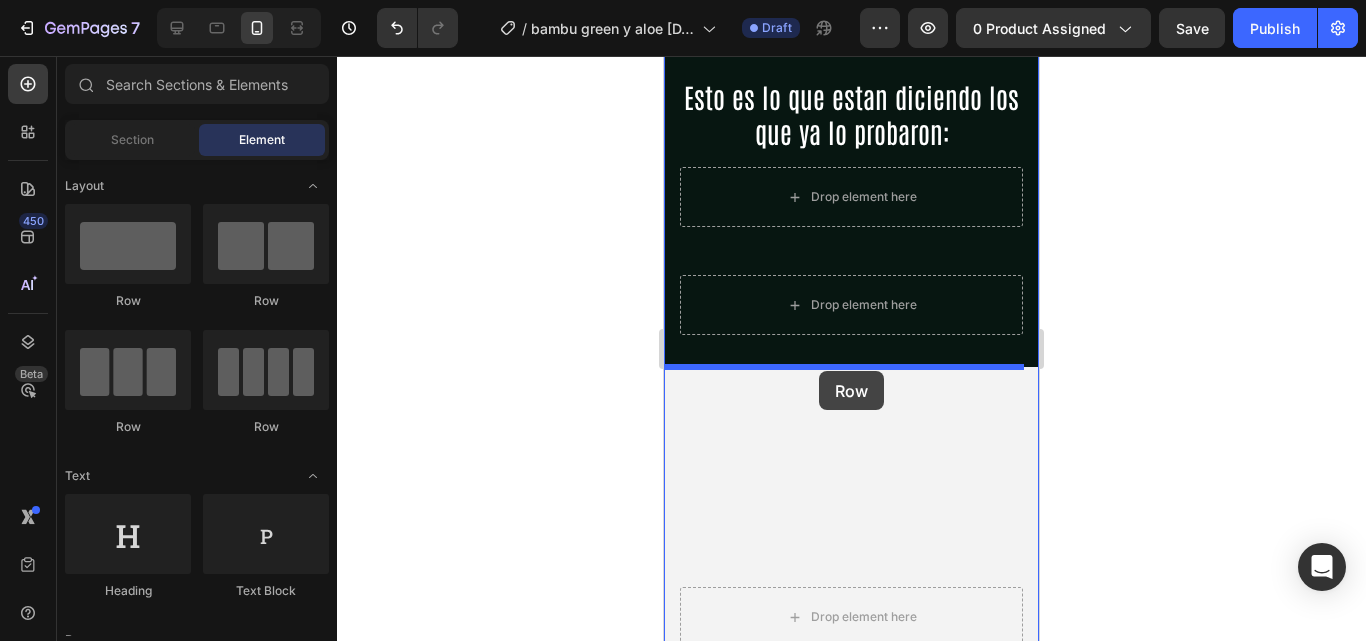 drag, startPoint x: 1088, startPoint y: 424, endPoint x: 819, endPoint y: 371, distance: 274.17148 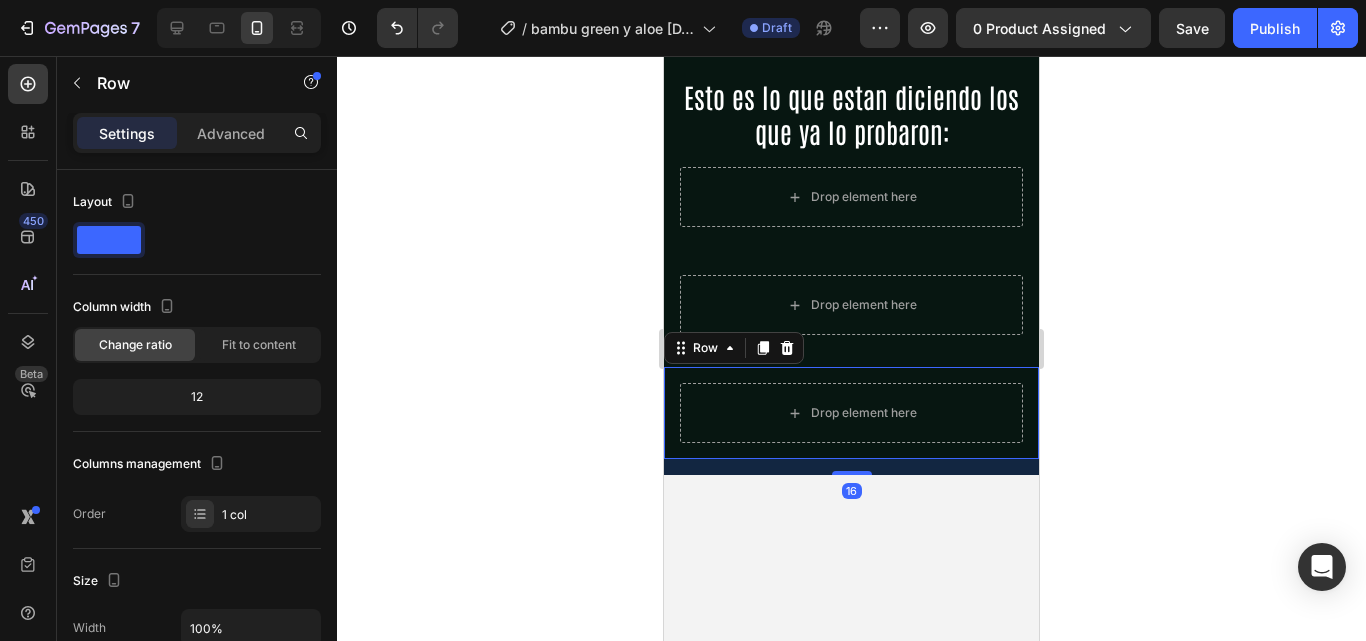 drag, startPoint x: 1209, startPoint y: 347, endPoint x: 1199, endPoint y: 338, distance: 13.453624 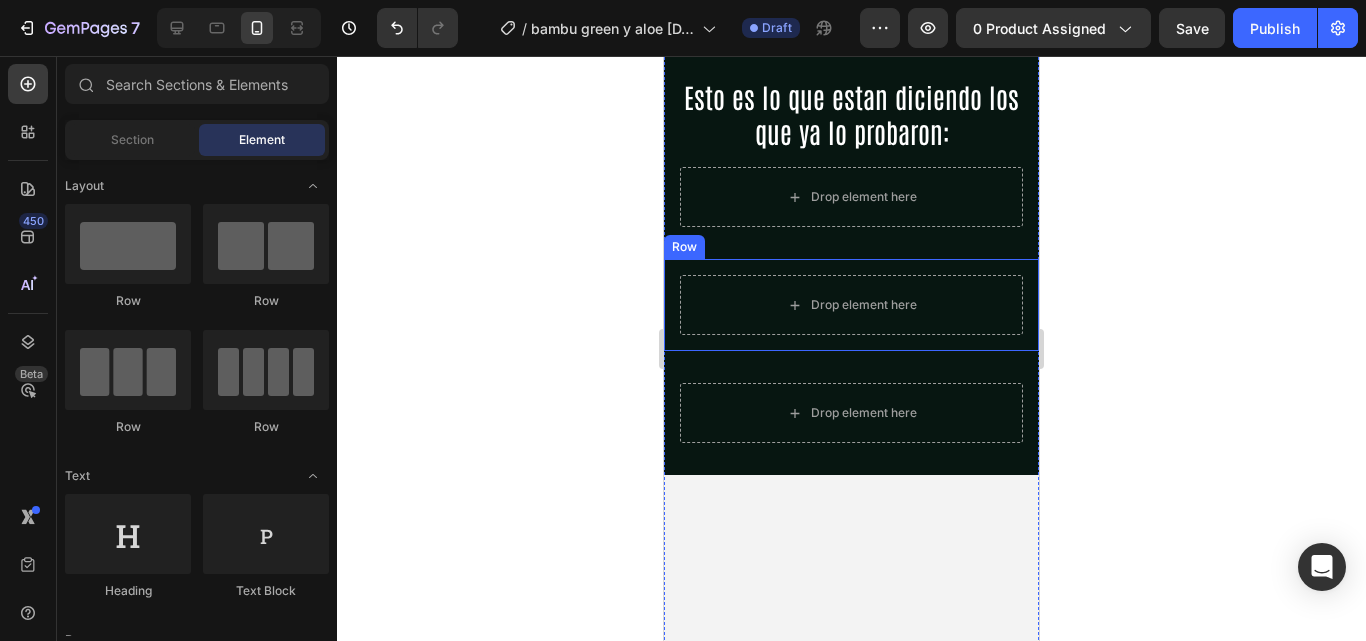 scroll, scrollTop: 0, scrollLeft: 0, axis: both 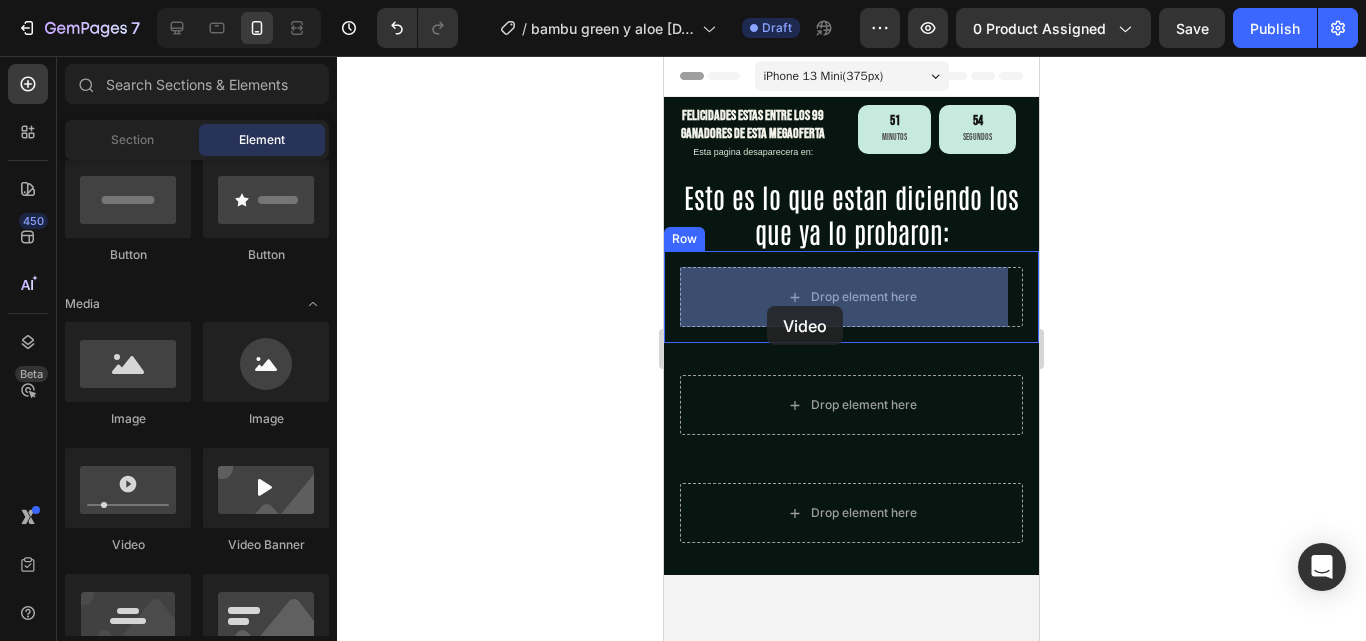 drag, startPoint x: 1147, startPoint y: 455, endPoint x: 767, endPoint y: 306, distance: 408.16785 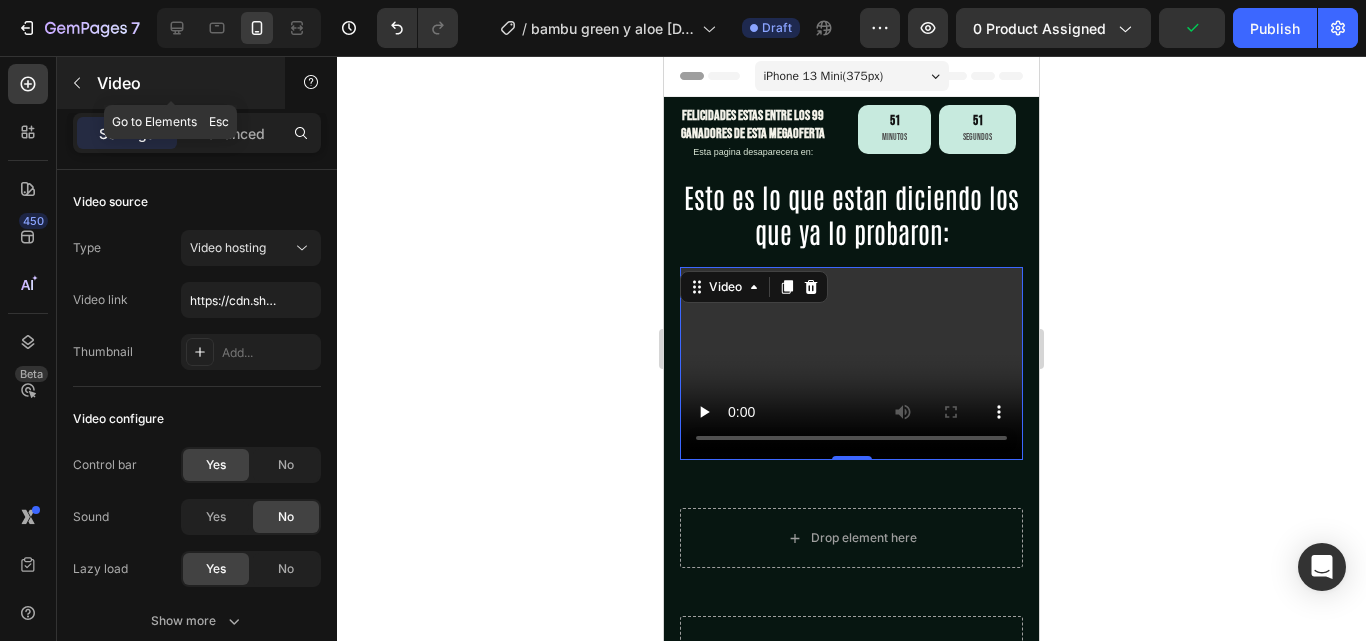 click at bounding box center [77, 83] 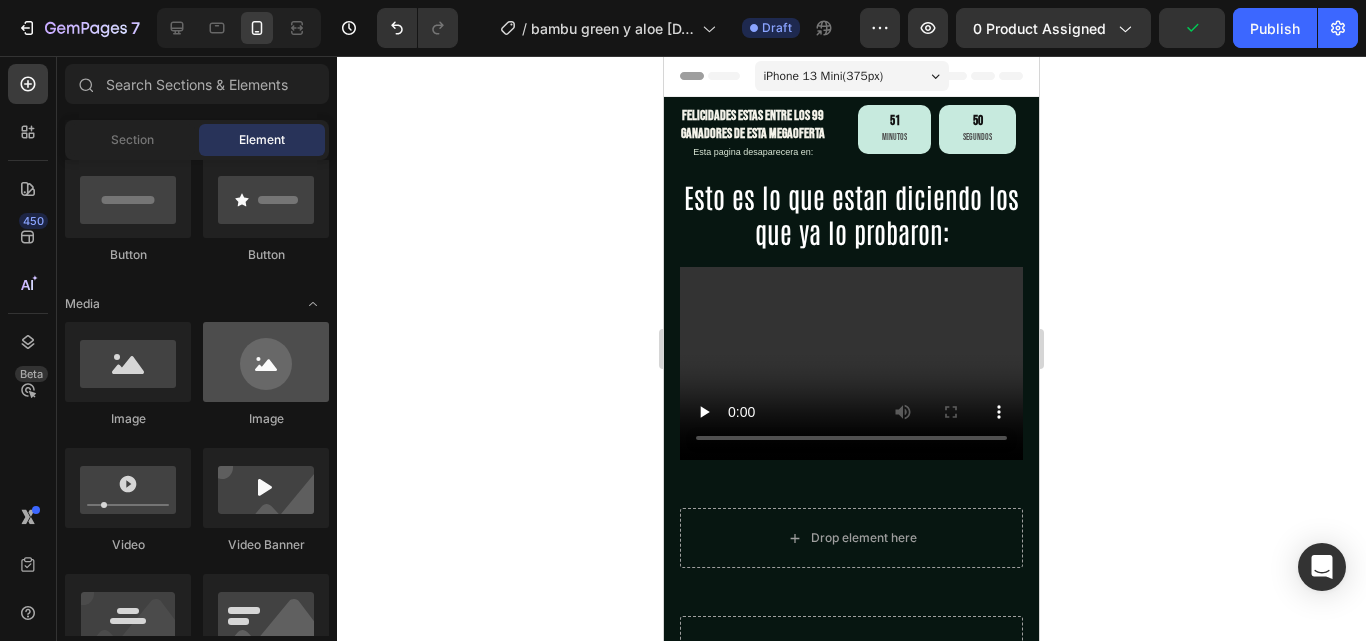 scroll, scrollTop: 700, scrollLeft: 0, axis: vertical 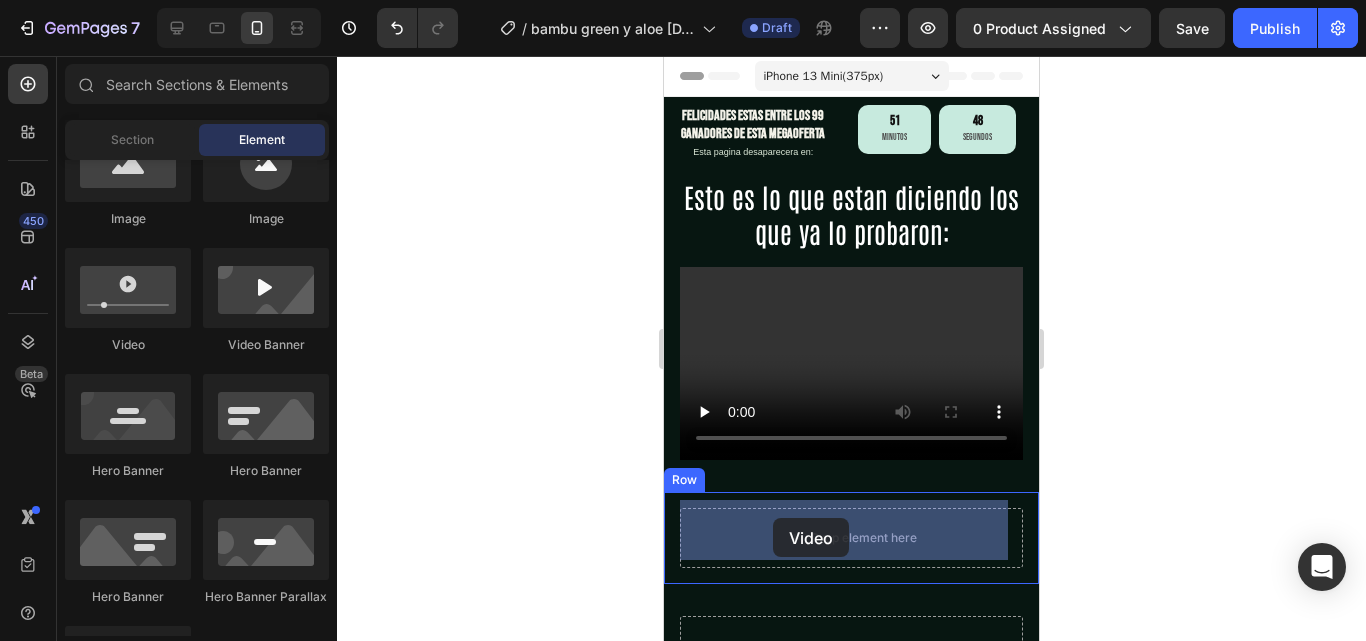 drag, startPoint x: 1264, startPoint y: 606, endPoint x: 773, endPoint y: 518, distance: 498.8236 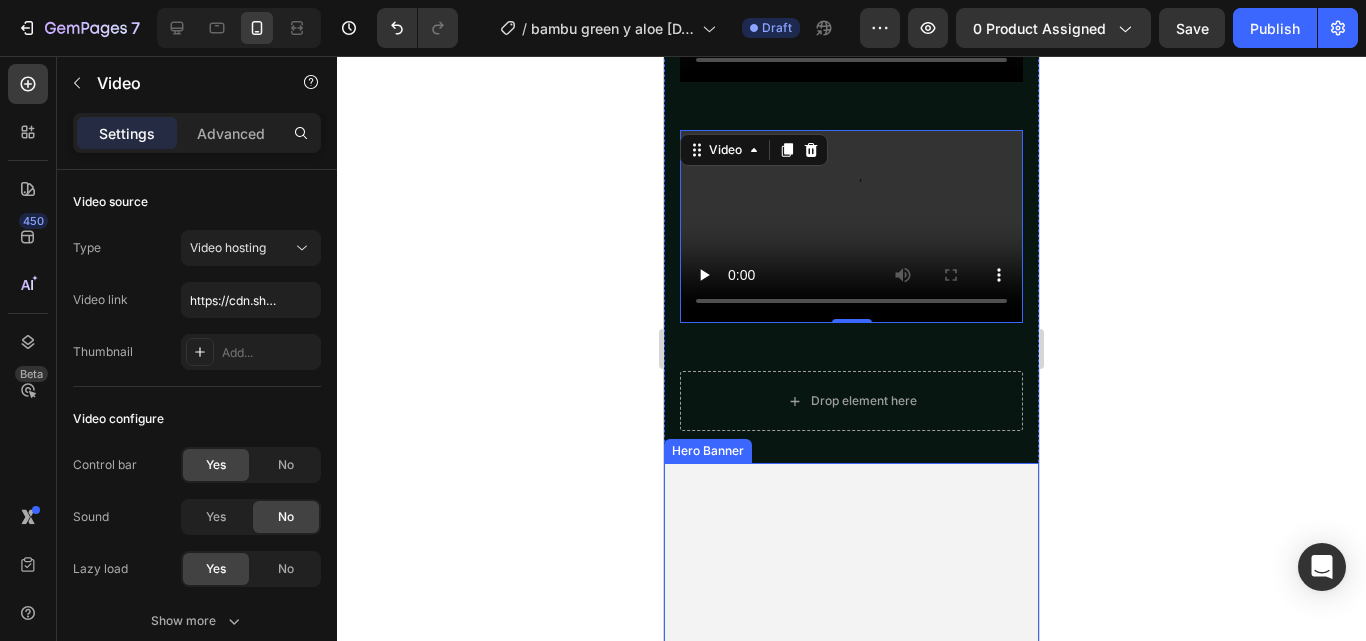 scroll, scrollTop: 400, scrollLeft: 0, axis: vertical 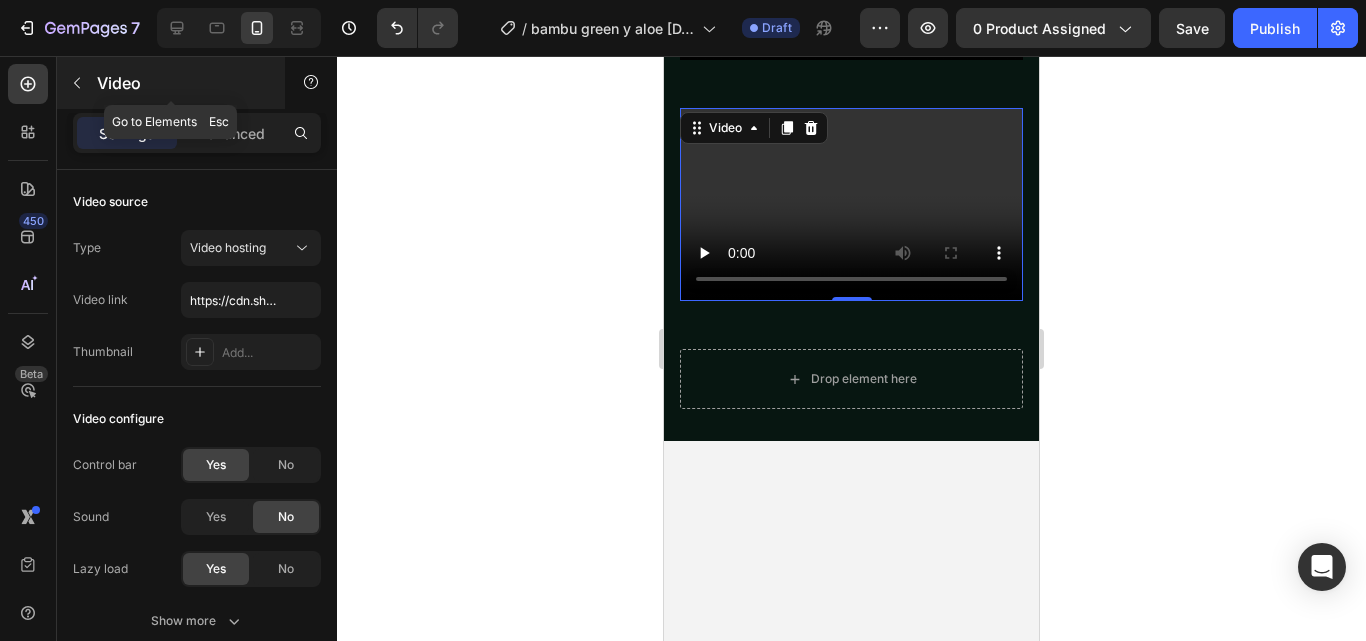 click at bounding box center [77, 83] 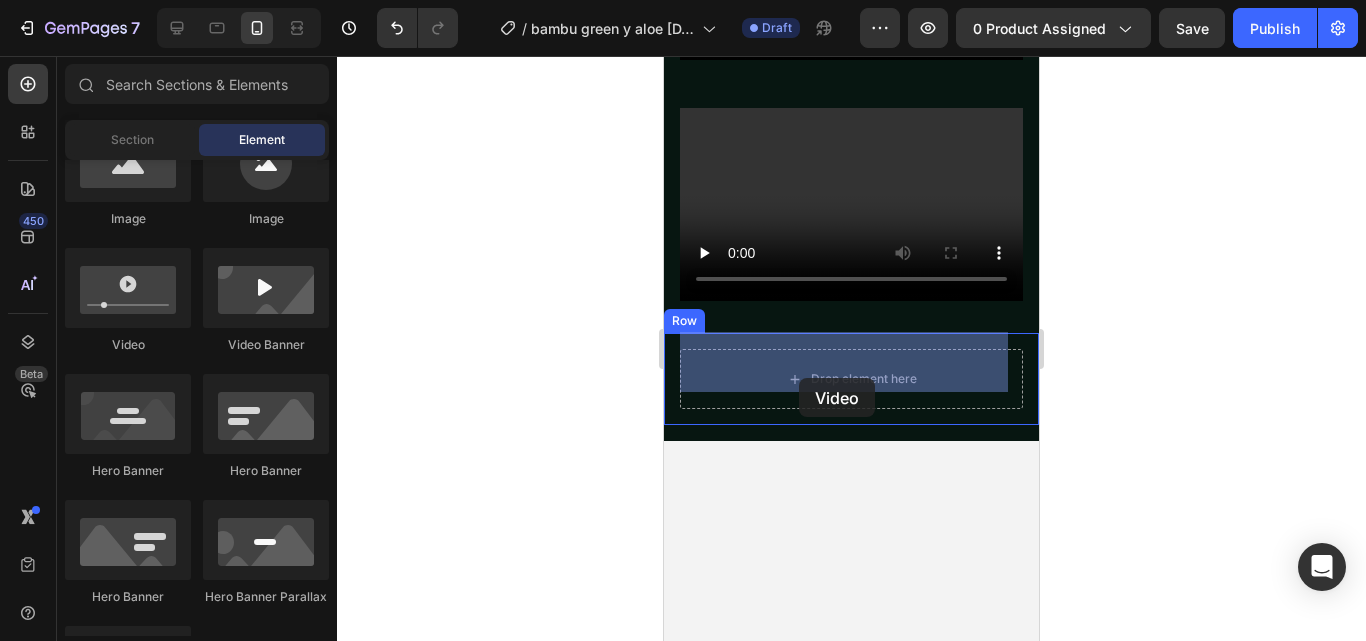 drag, startPoint x: 973, startPoint y: 488, endPoint x: 1758, endPoint y: 486, distance: 785.00256 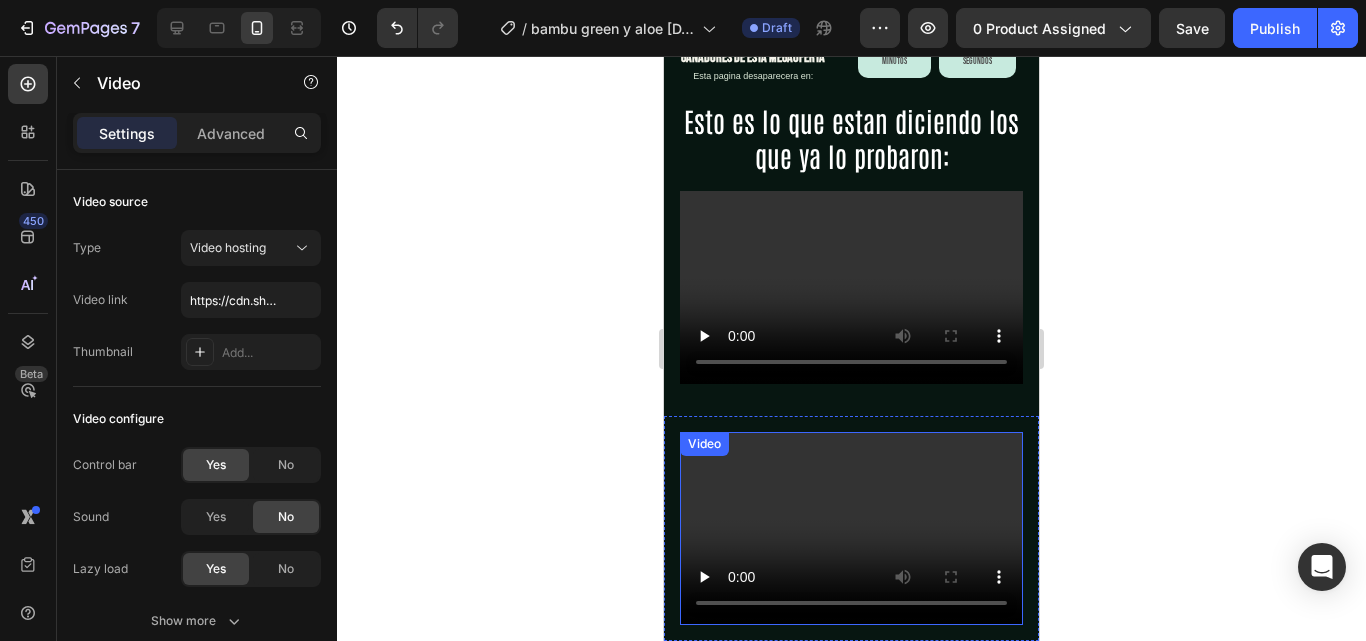 scroll, scrollTop: 0, scrollLeft: 0, axis: both 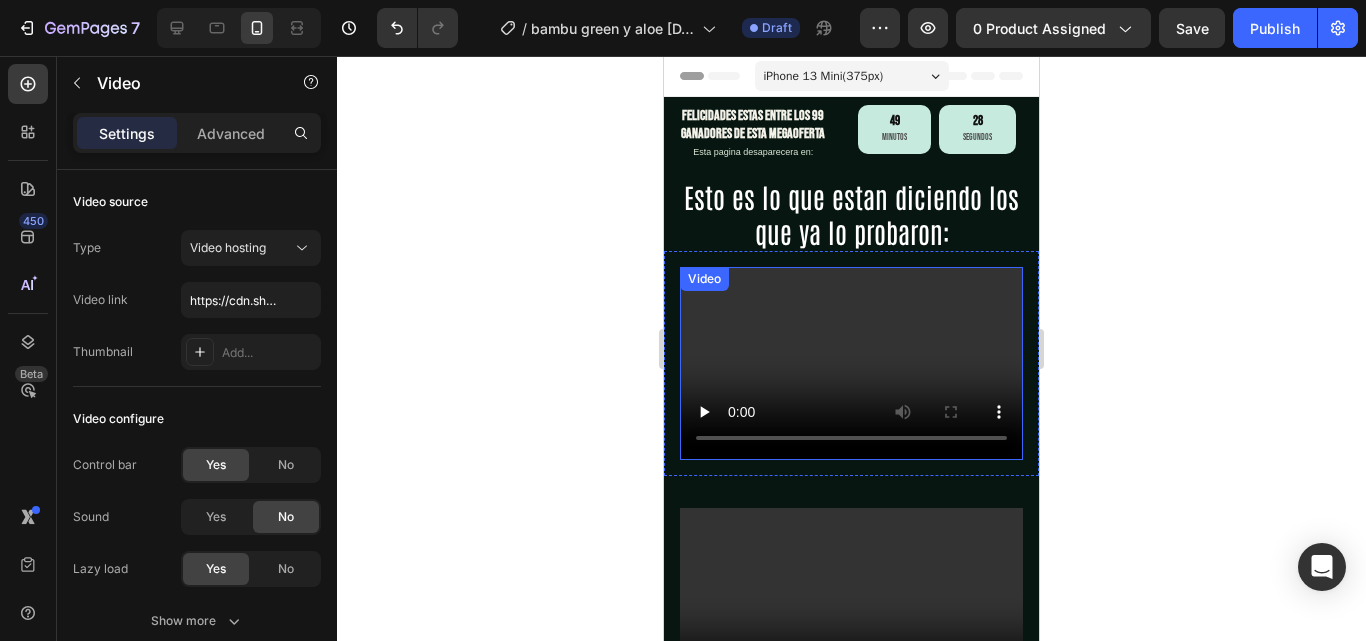 click at bounding box center (851, 363) 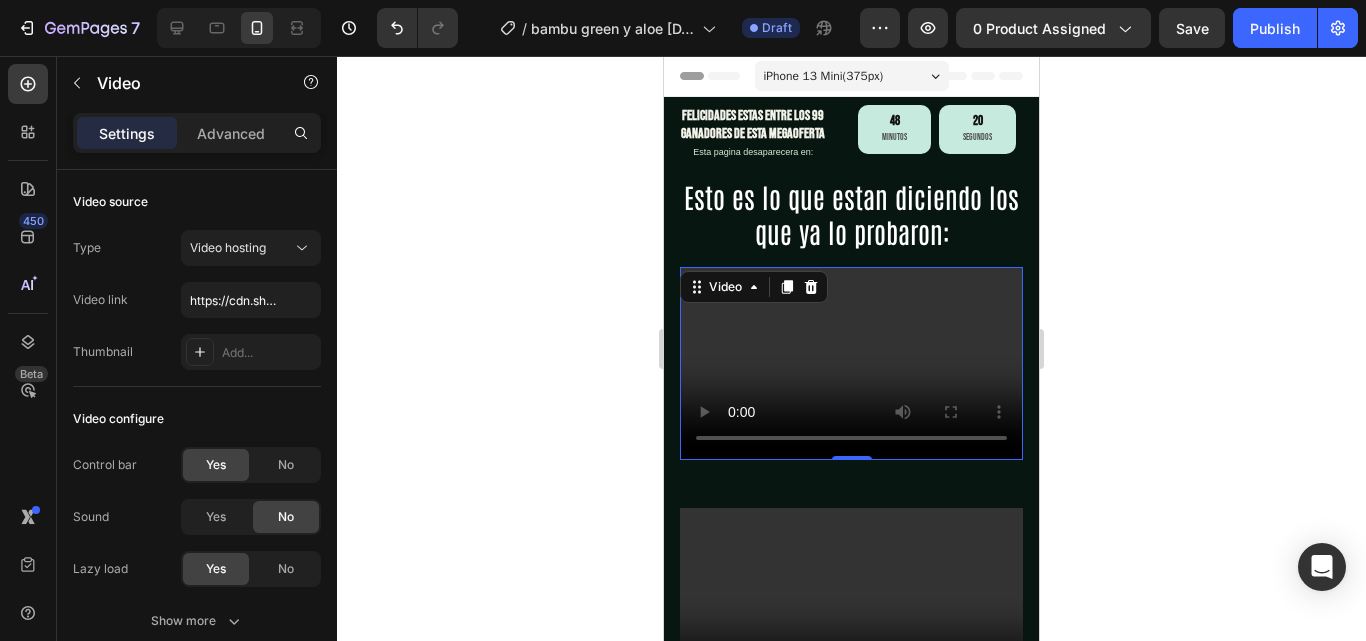 click at bounding box center [851, 363] 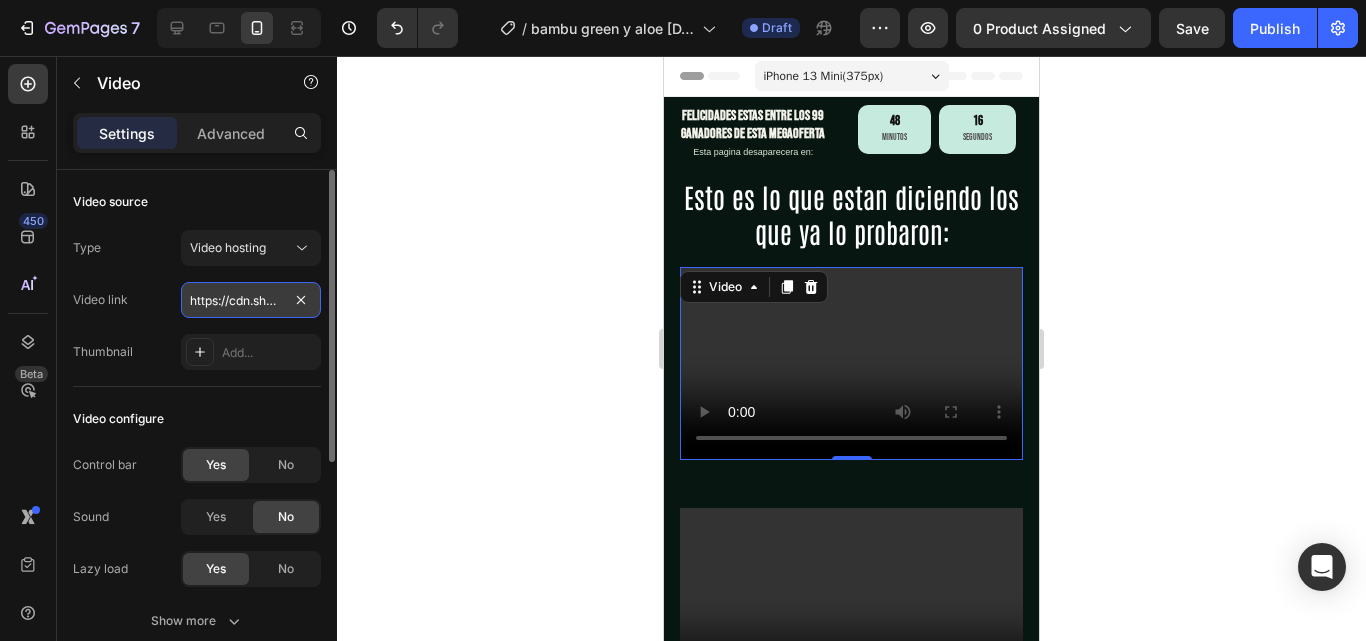 scroll, scrollTop: 0, scrollLeft: 378, axis: horizontal 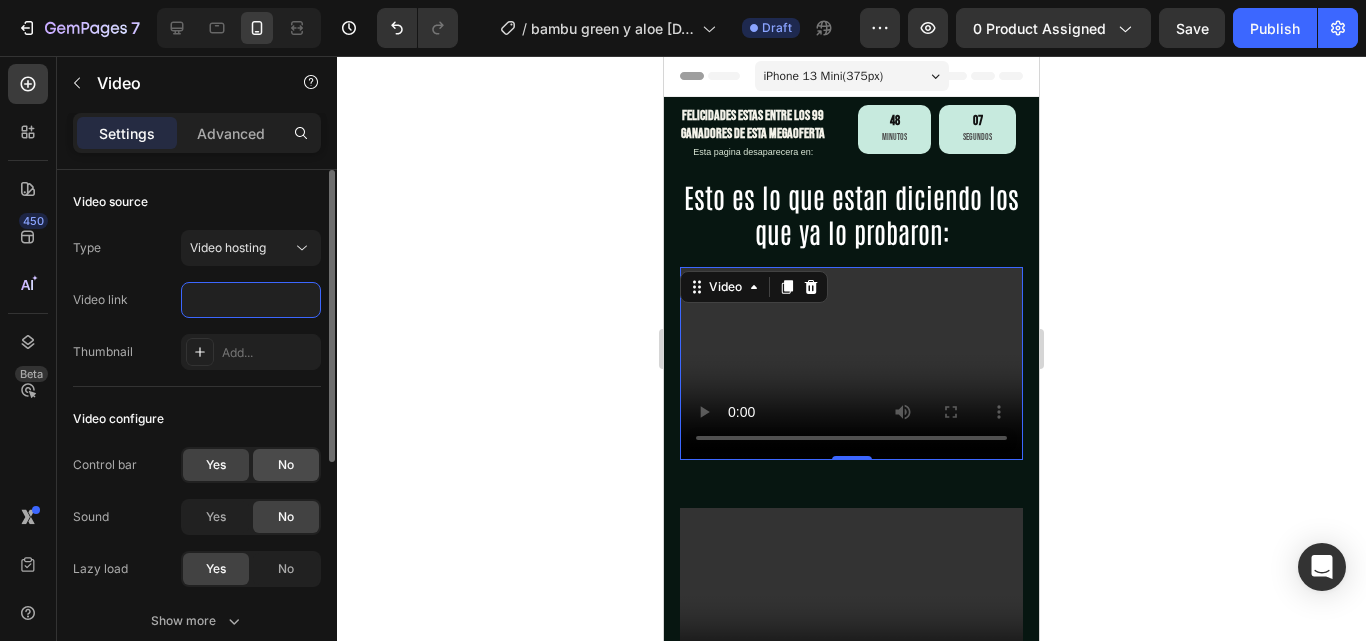 type on "https://cdn.shopify.com/videos/c/o/v/[UUID].mp4" 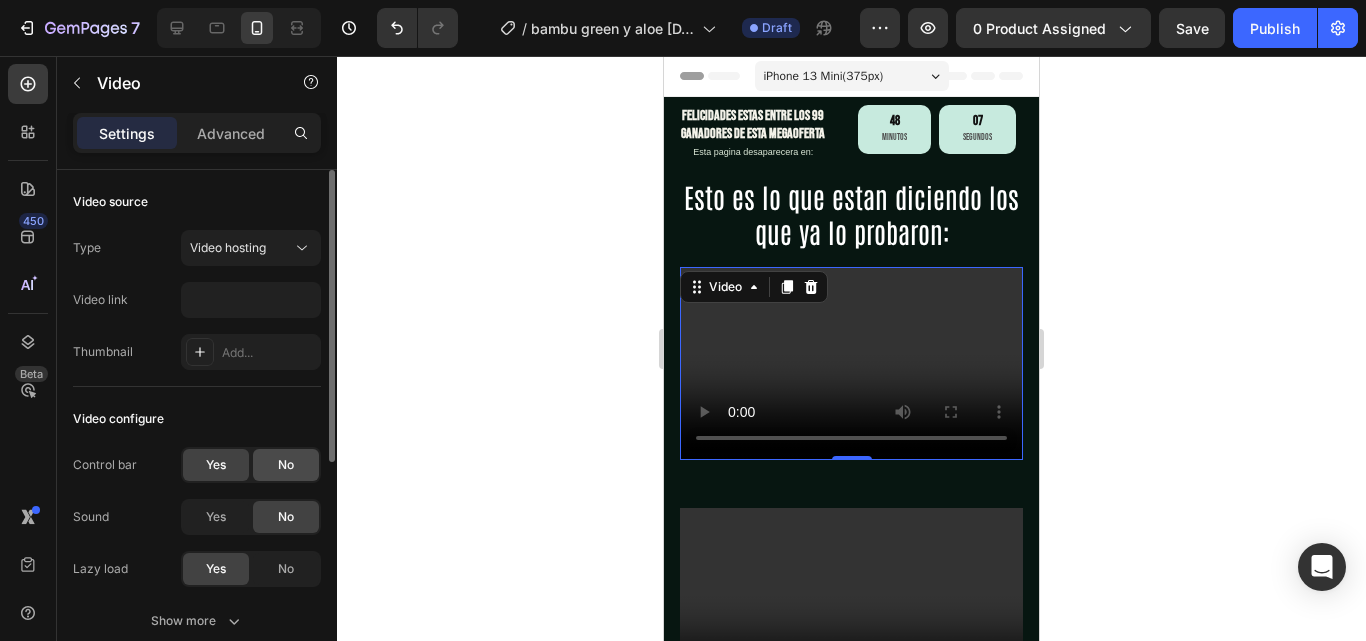 click on "No" 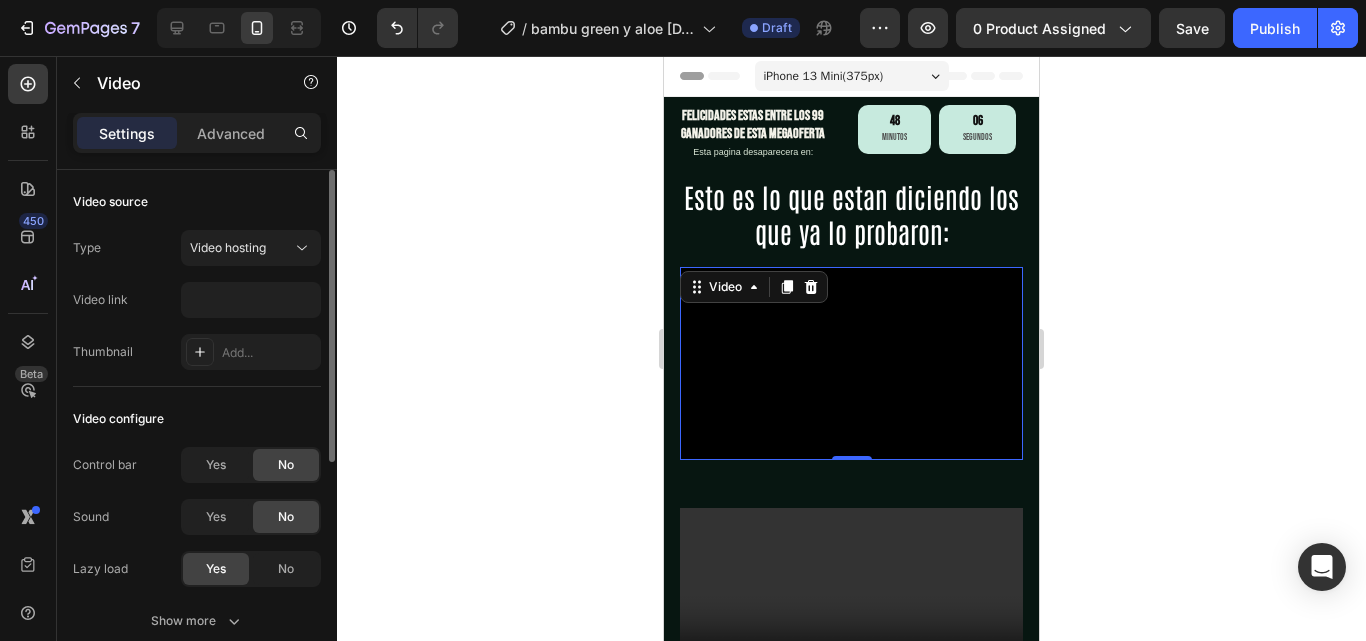 scroll, scrollTop: 0, scrollLeft: 0, axis: both 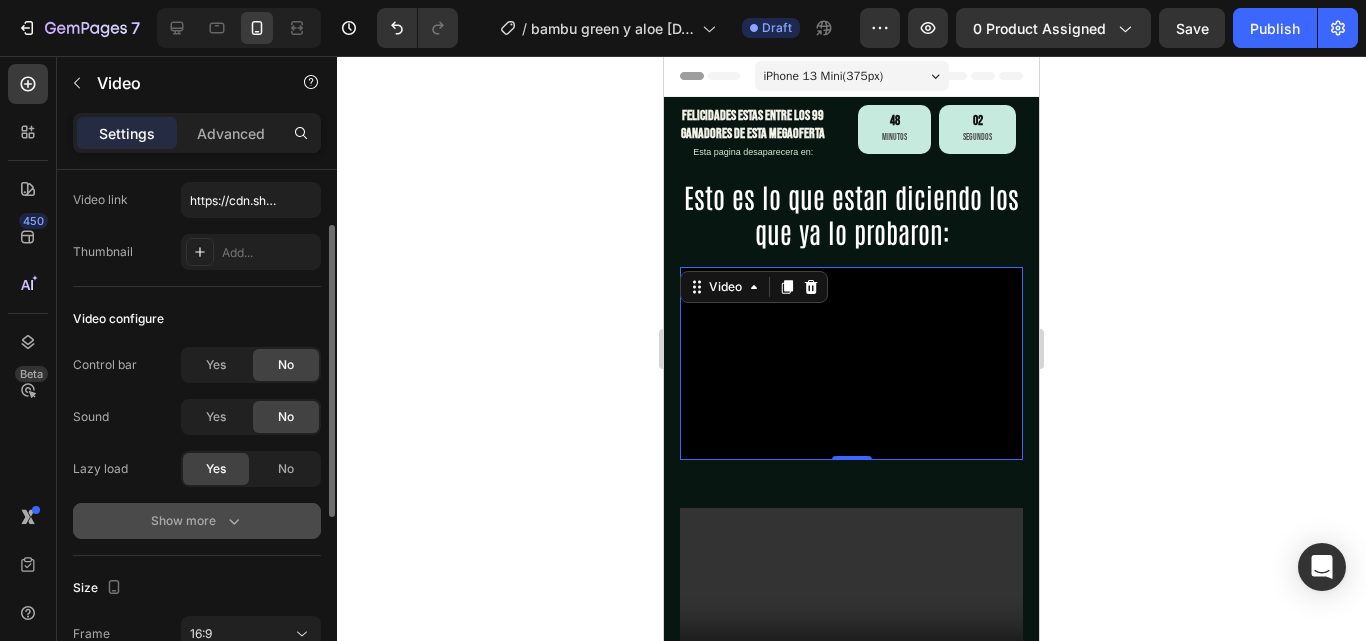click 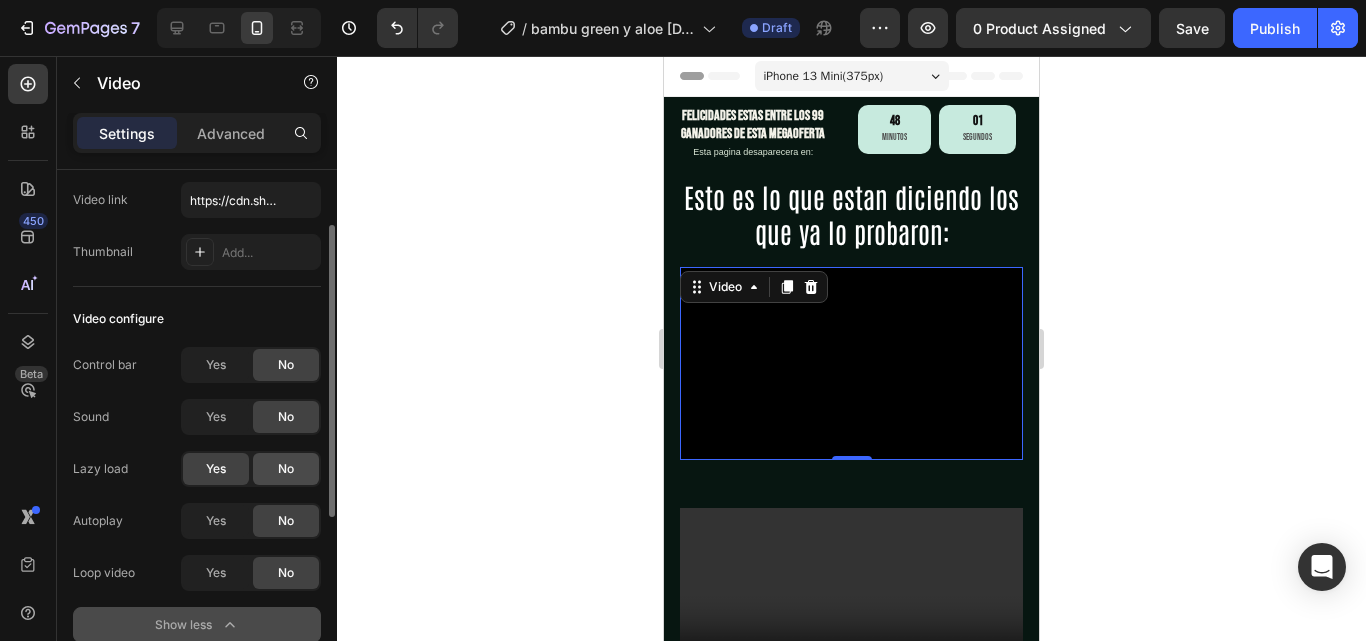 scroll, scrollTop: 200, scrollLeft: 0, axis: vertical 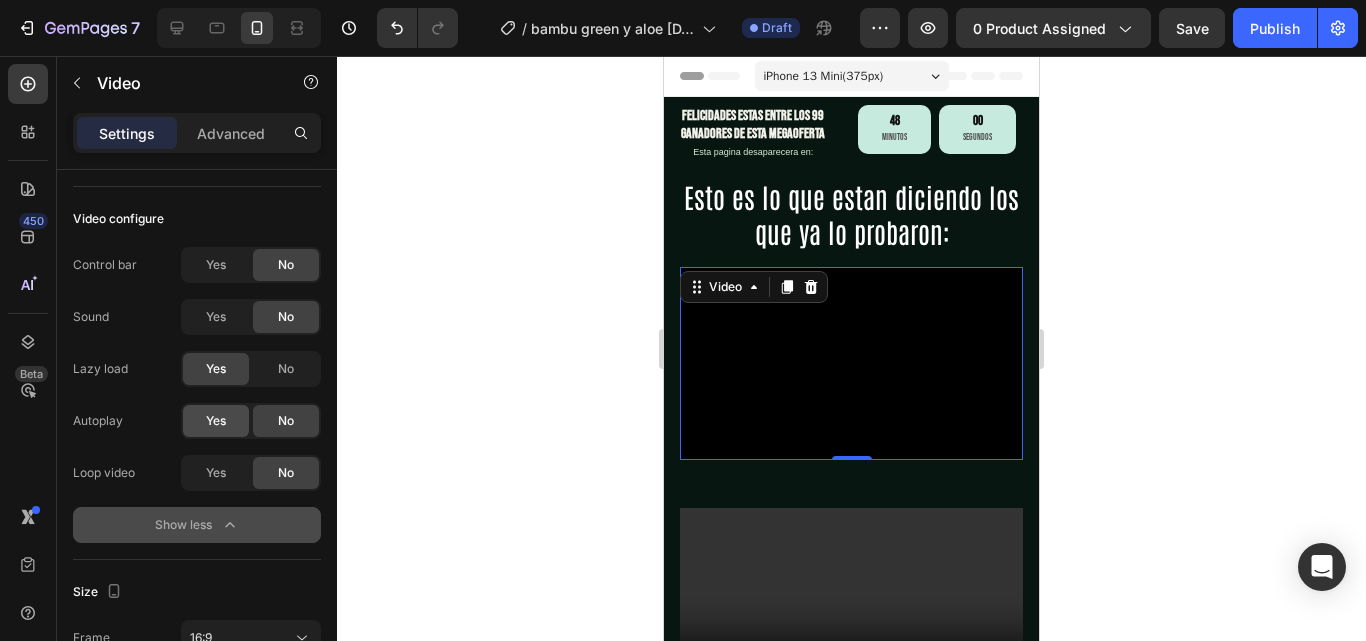 click on "Yes" 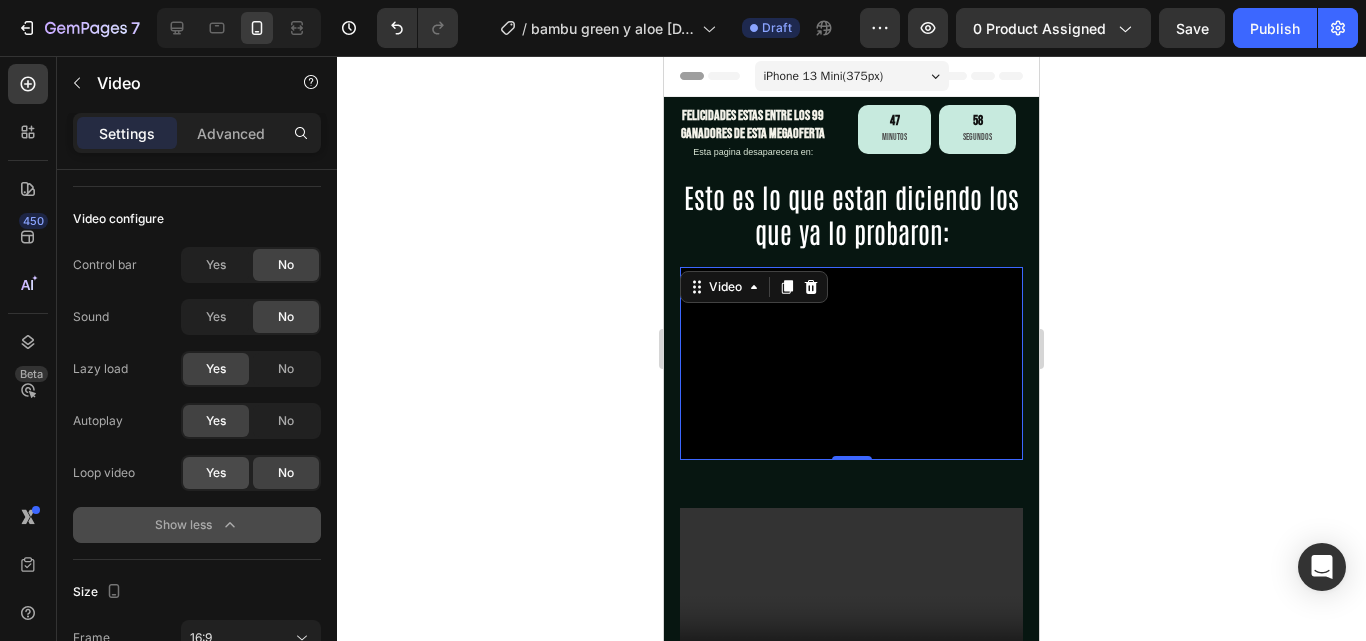 click on "Yes" 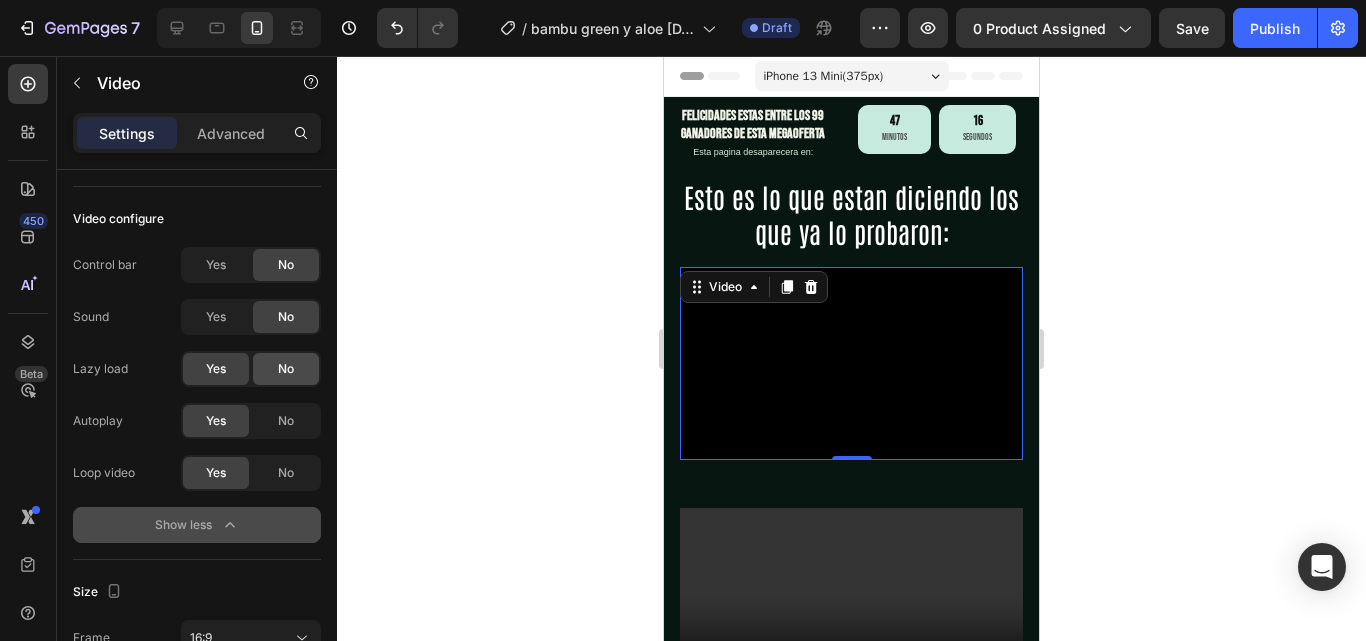click on "No" 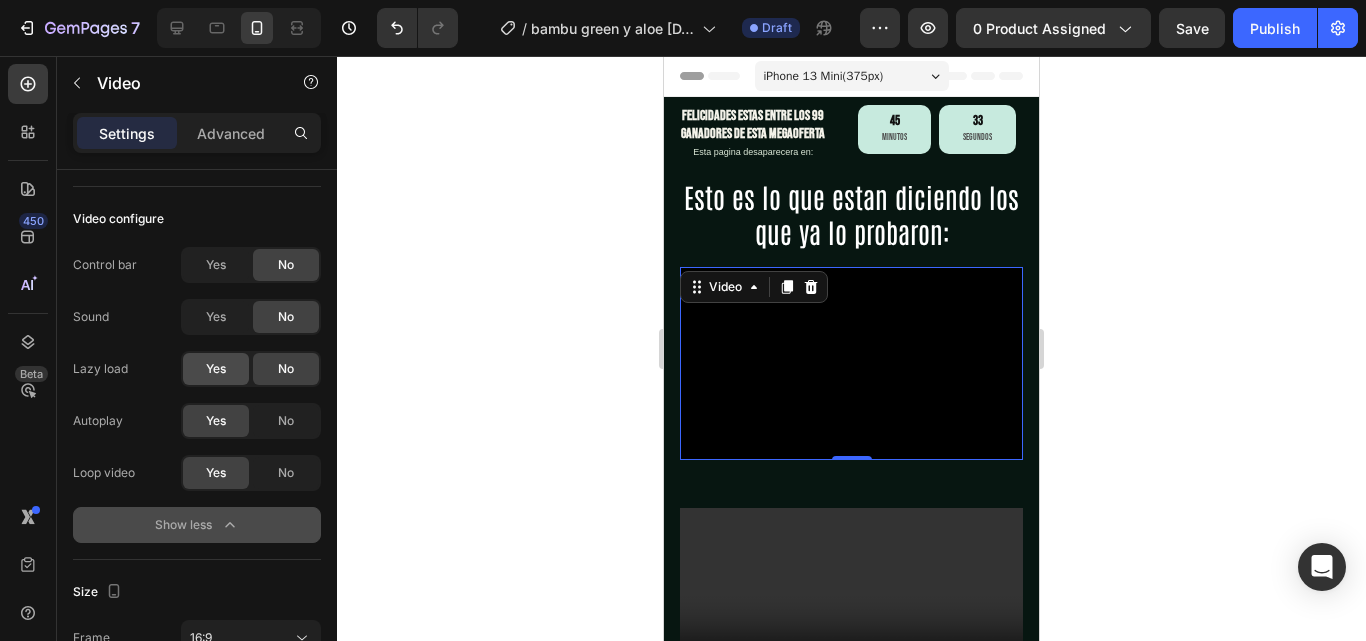 click on "Yes" 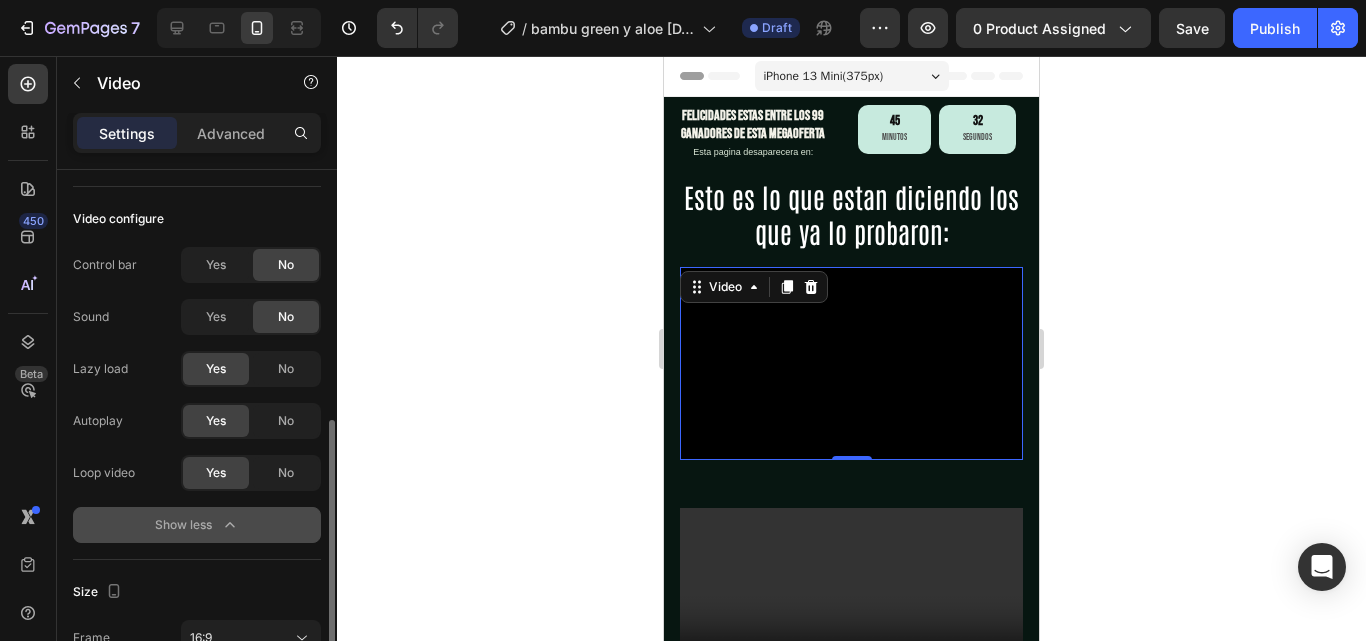 scroll, scrollTop: 400, scrollLeft: 0, axis: vertical 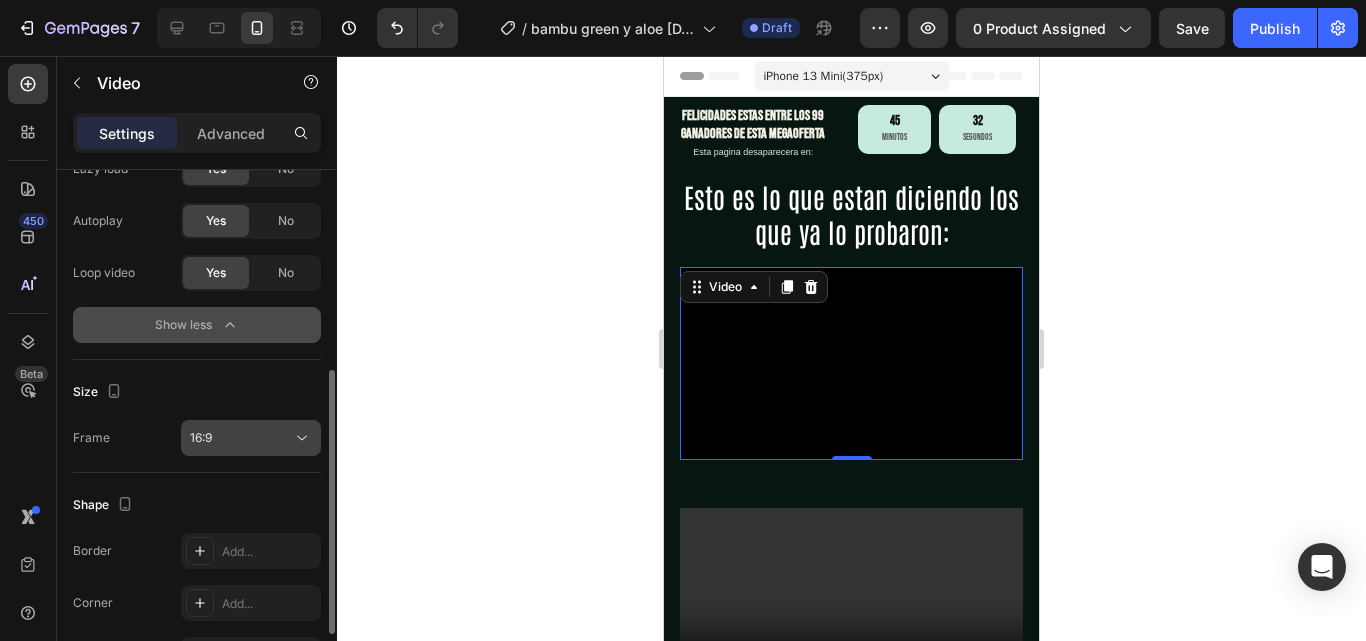 click on "16:9" at bounding box center [241, 438] 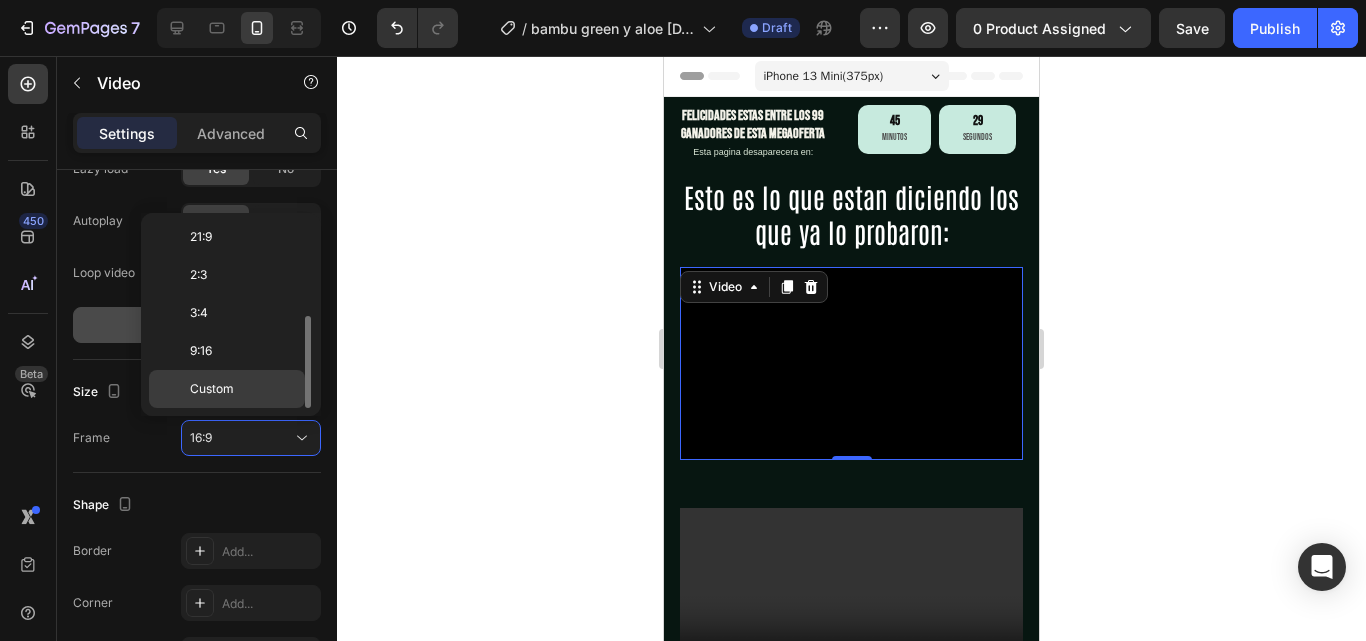 scroll, scrollTop: 0, scrollLeft: 0, axis: both 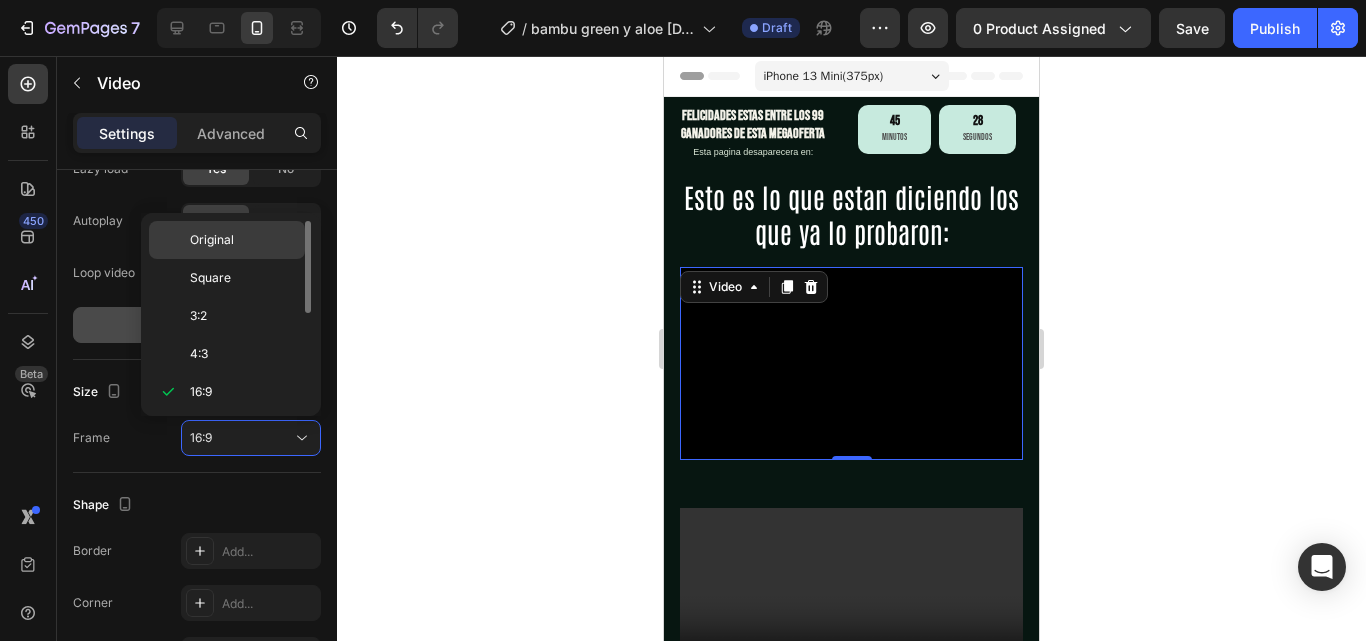 click on "Original" 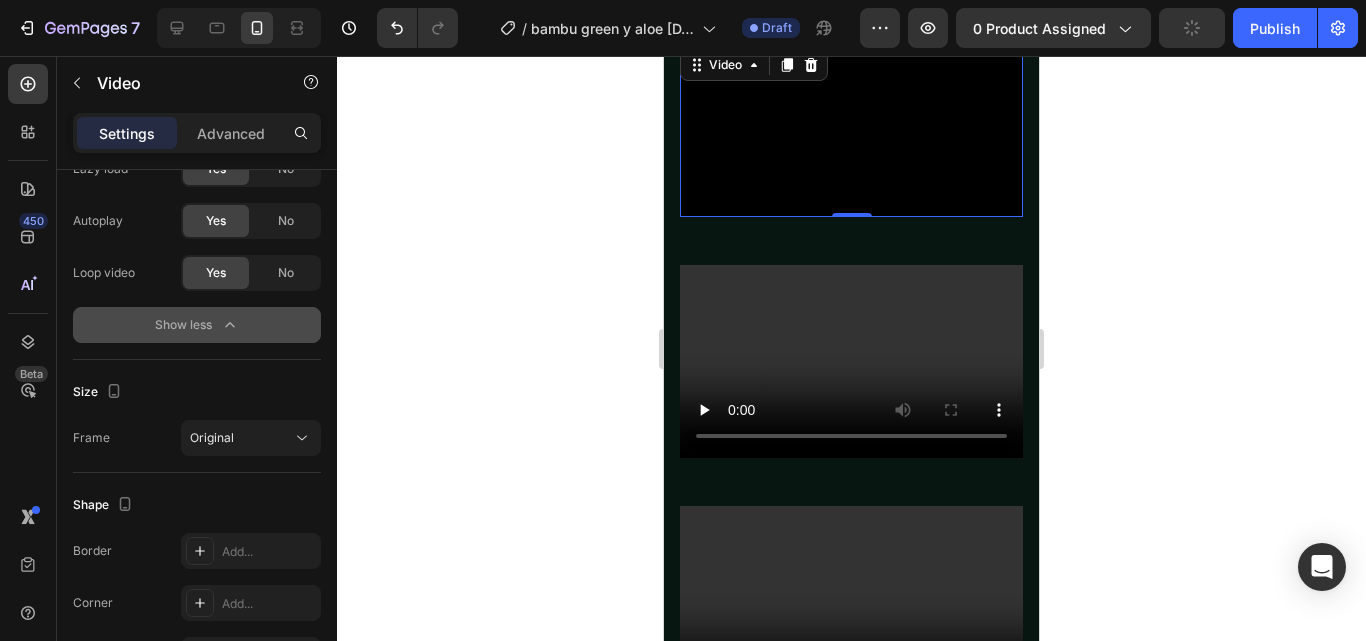 scroll, scrollTop: 500, scrollLeft: 0, axis: vertical 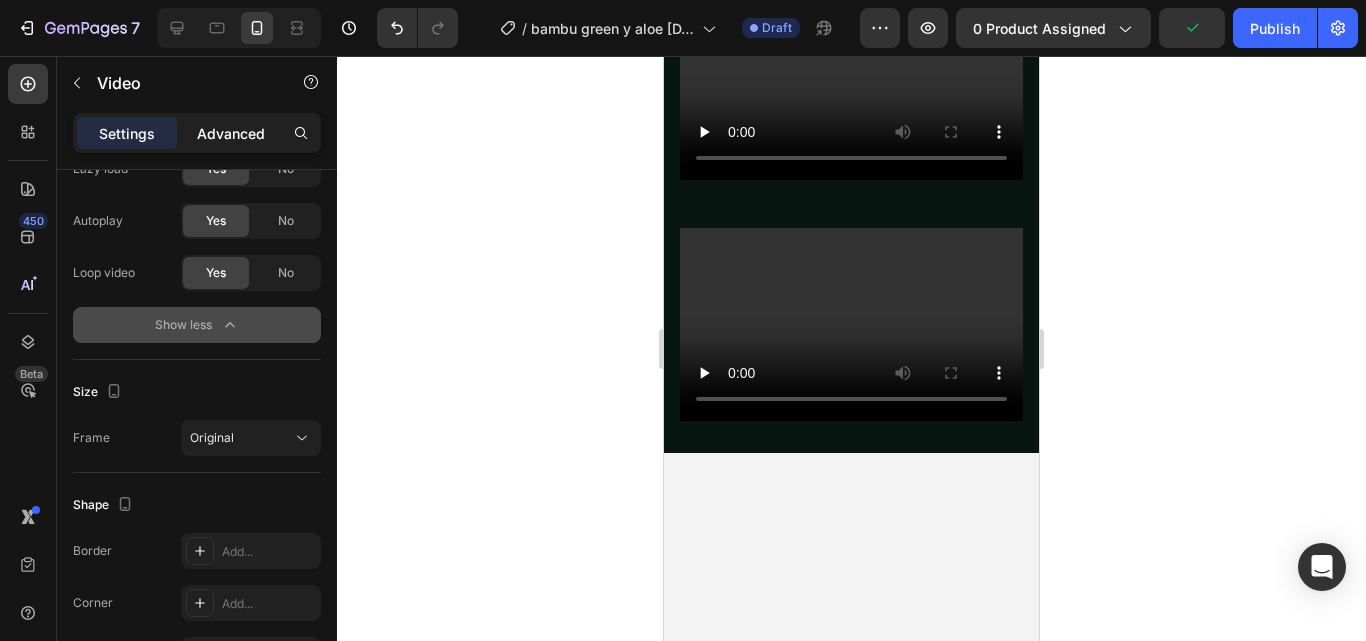 click on "Advanced" at bounding box center [231, 133] 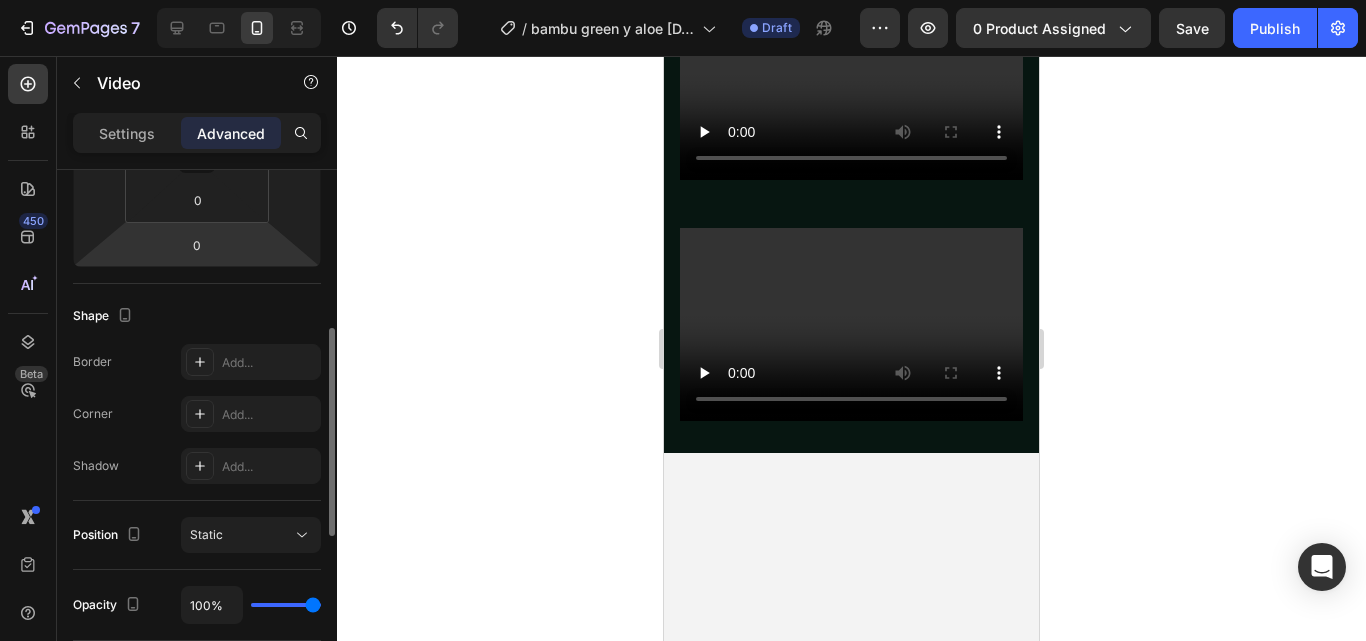 scroll, scrollTop: 100, scrollLeft: 0, axis: vertical 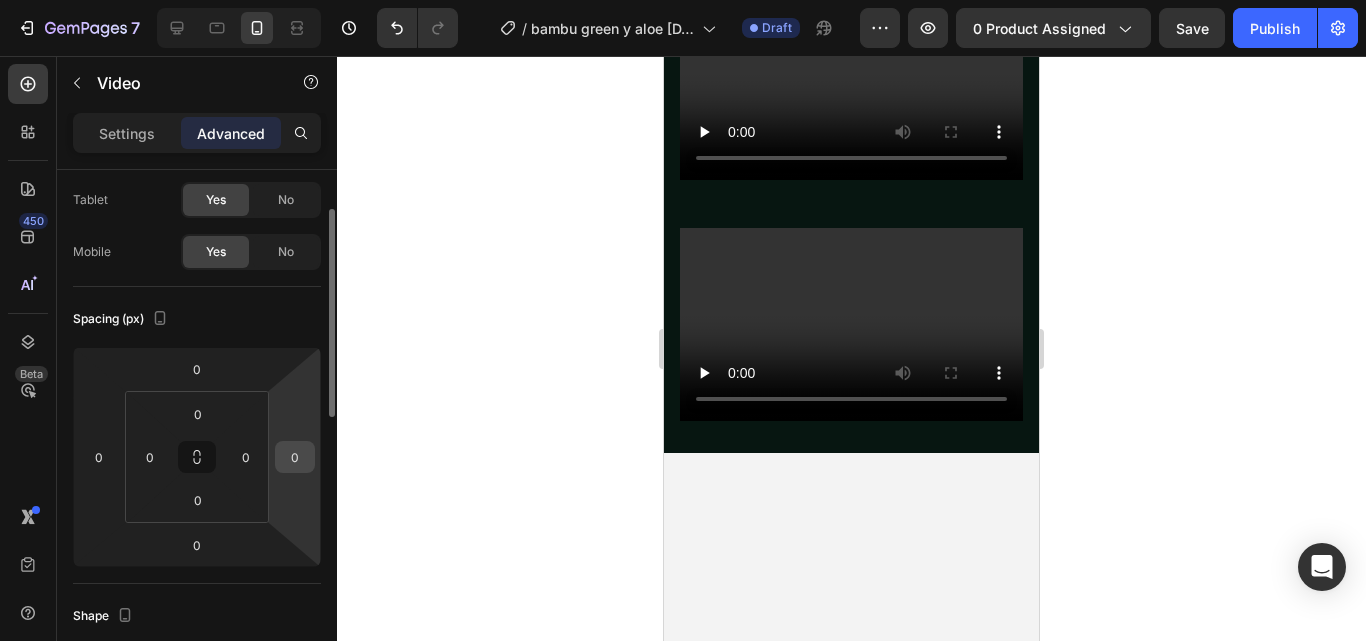 click on "0" at bounding box center [295, 457] 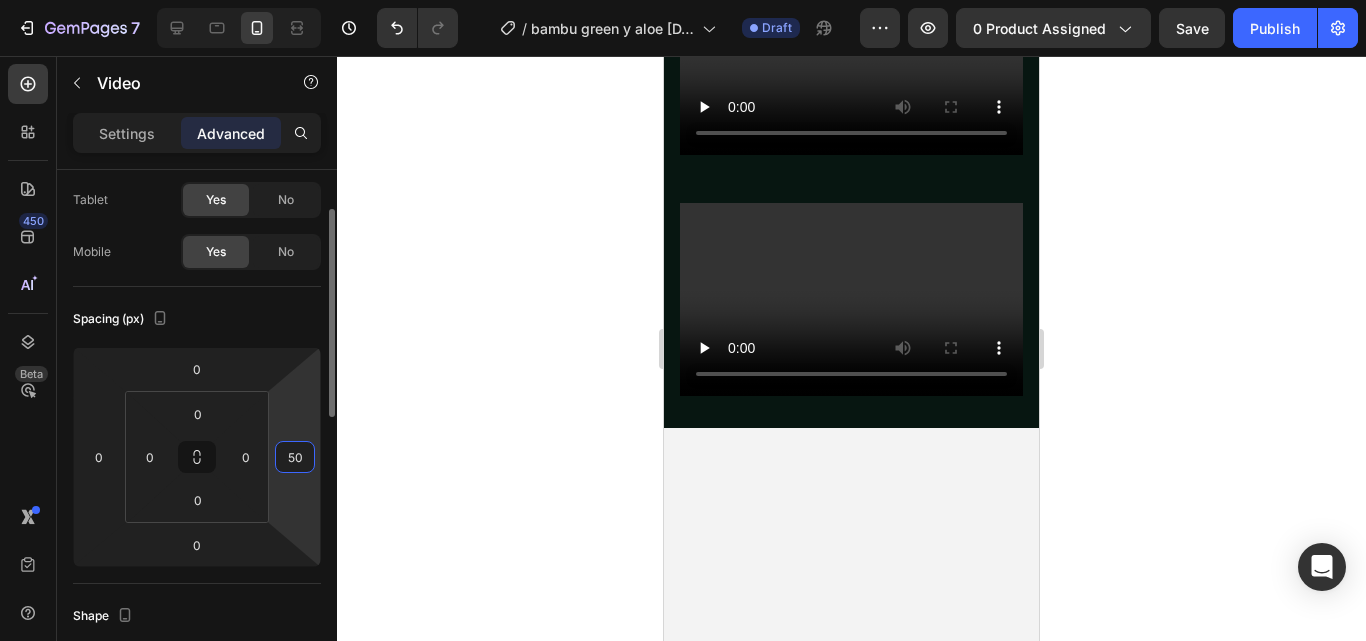type on "5" 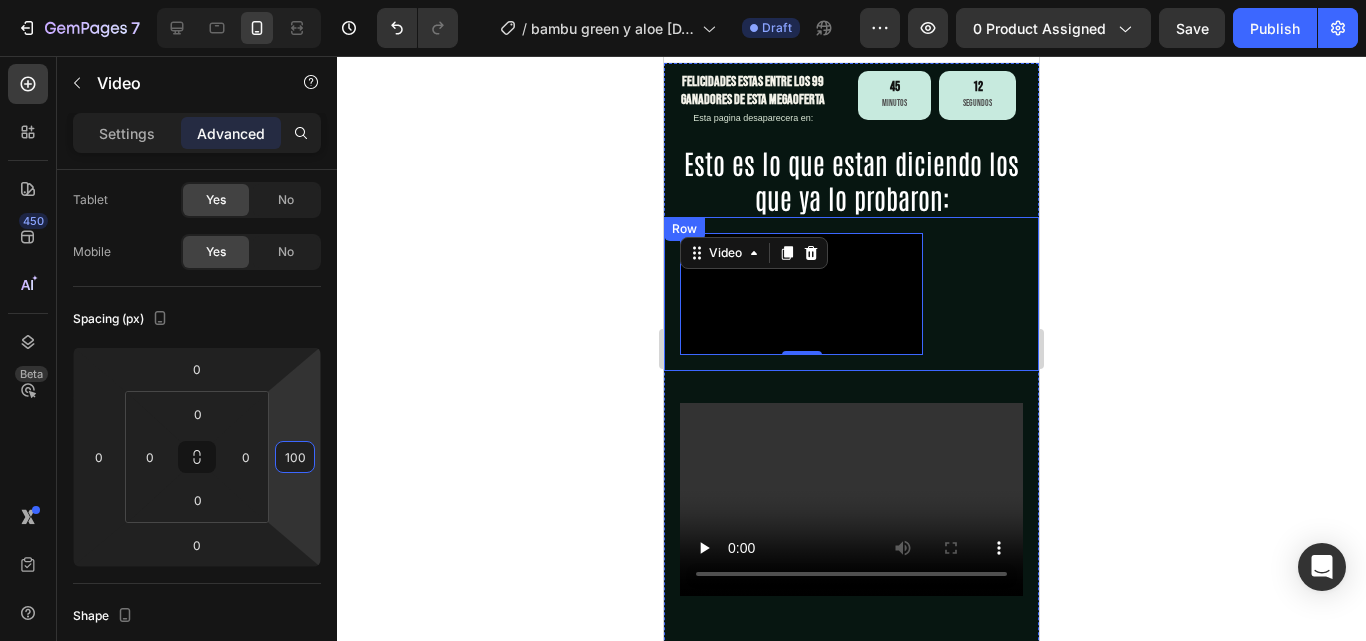 scroll, scrollTop: 0, scrollLeft: 0, axis: both 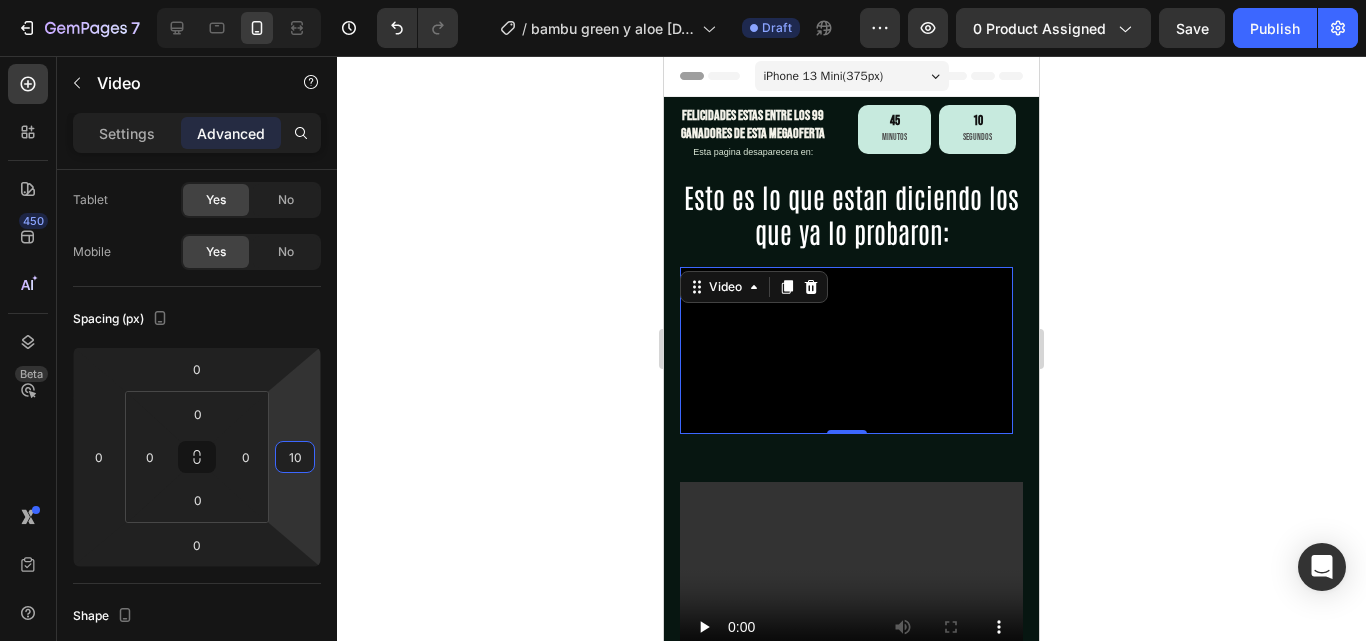 type on "1" 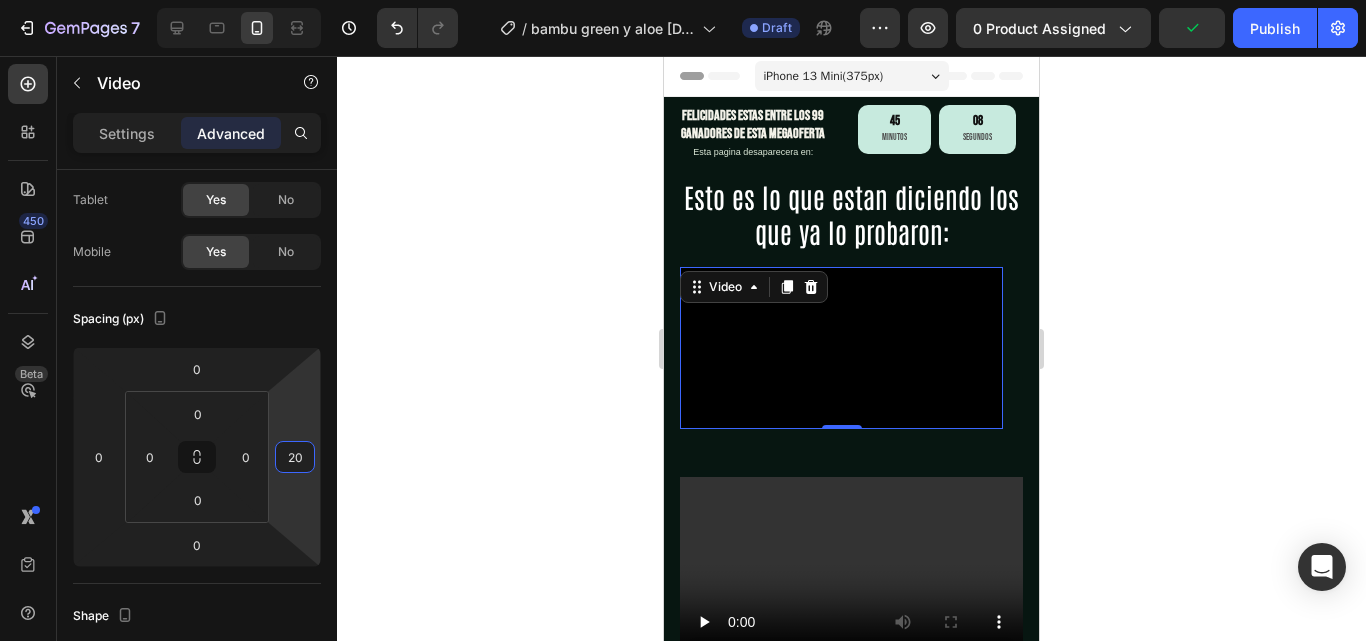 type on "2" 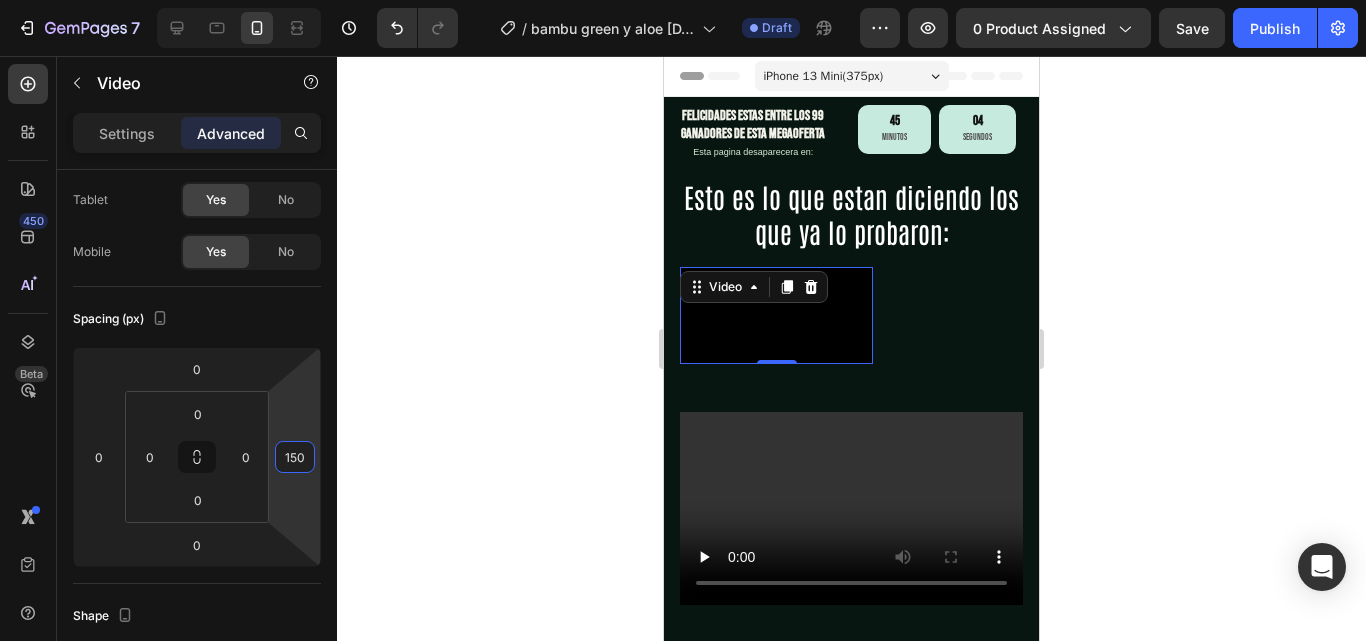 scroll, scrollTop: 200, scrollLeft: 0, axis: vertical 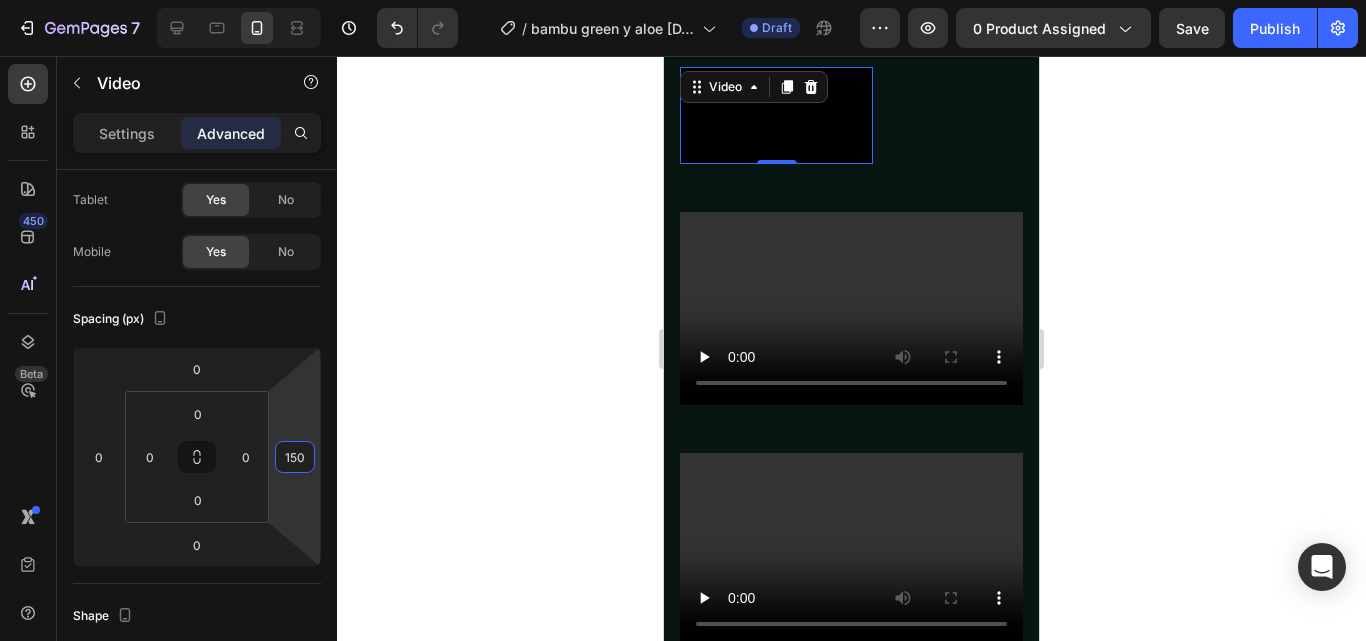 type on "150" 